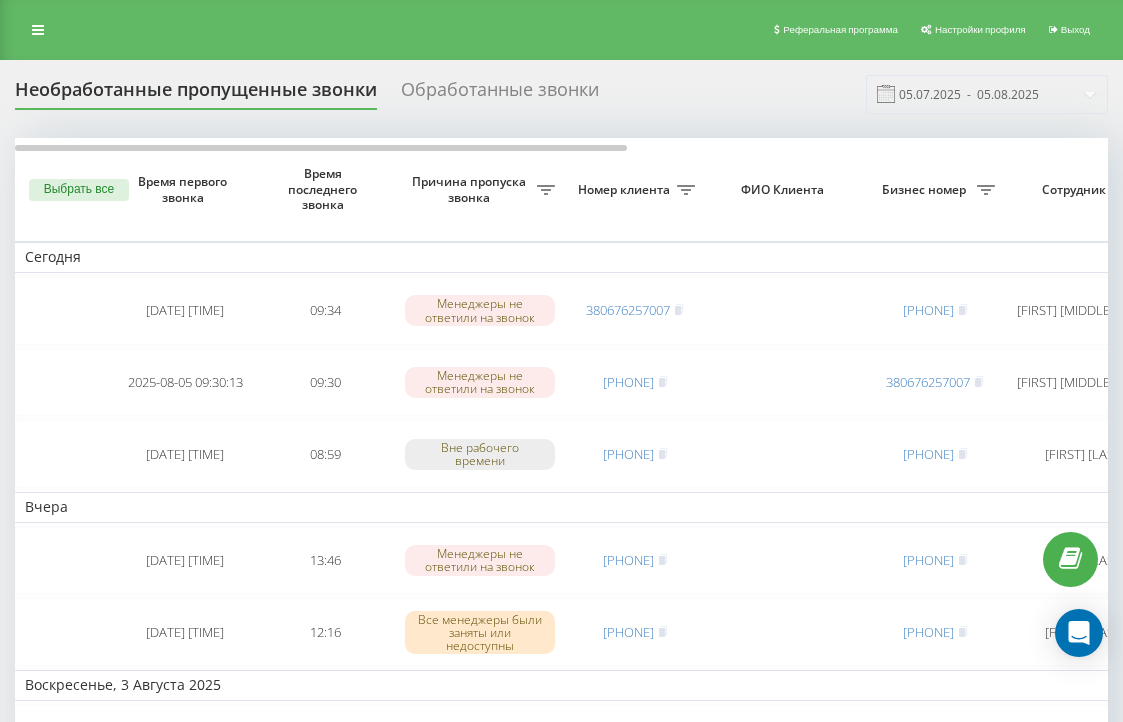 scroll, scrollTop: 0, scrollLeft: 0, axis: both 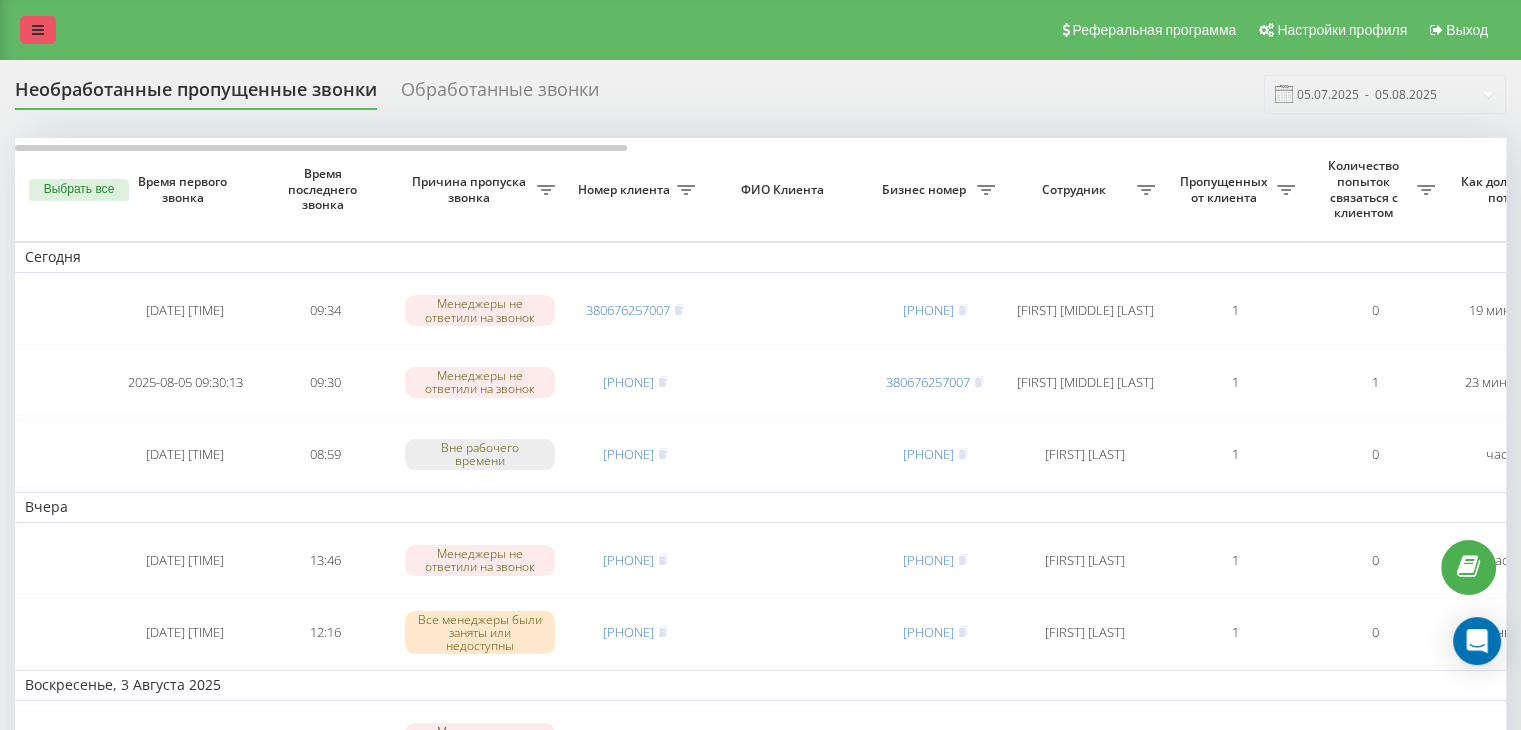 click at bounding box center (38, 30) 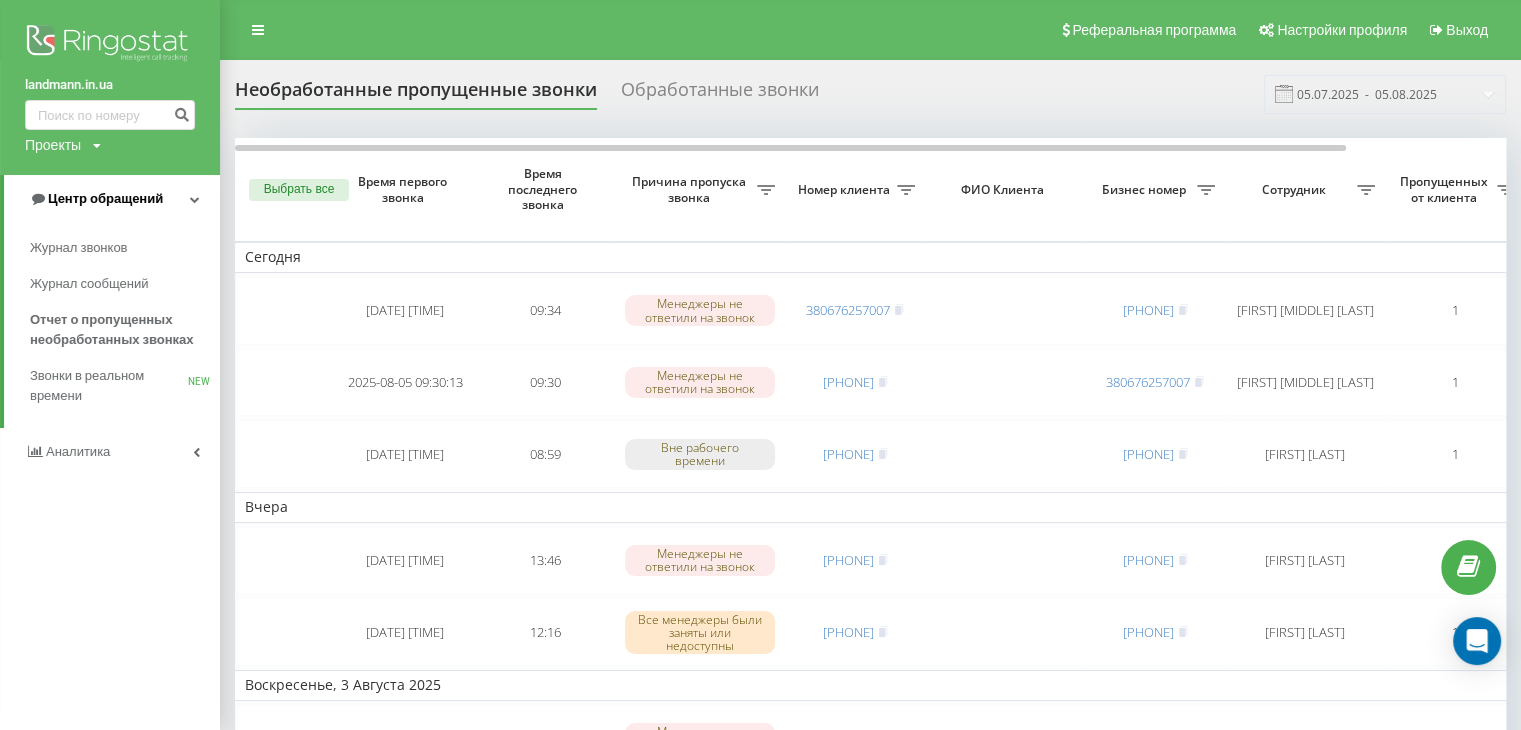 click on "Центр обращений" at bounding box center (96, 199) 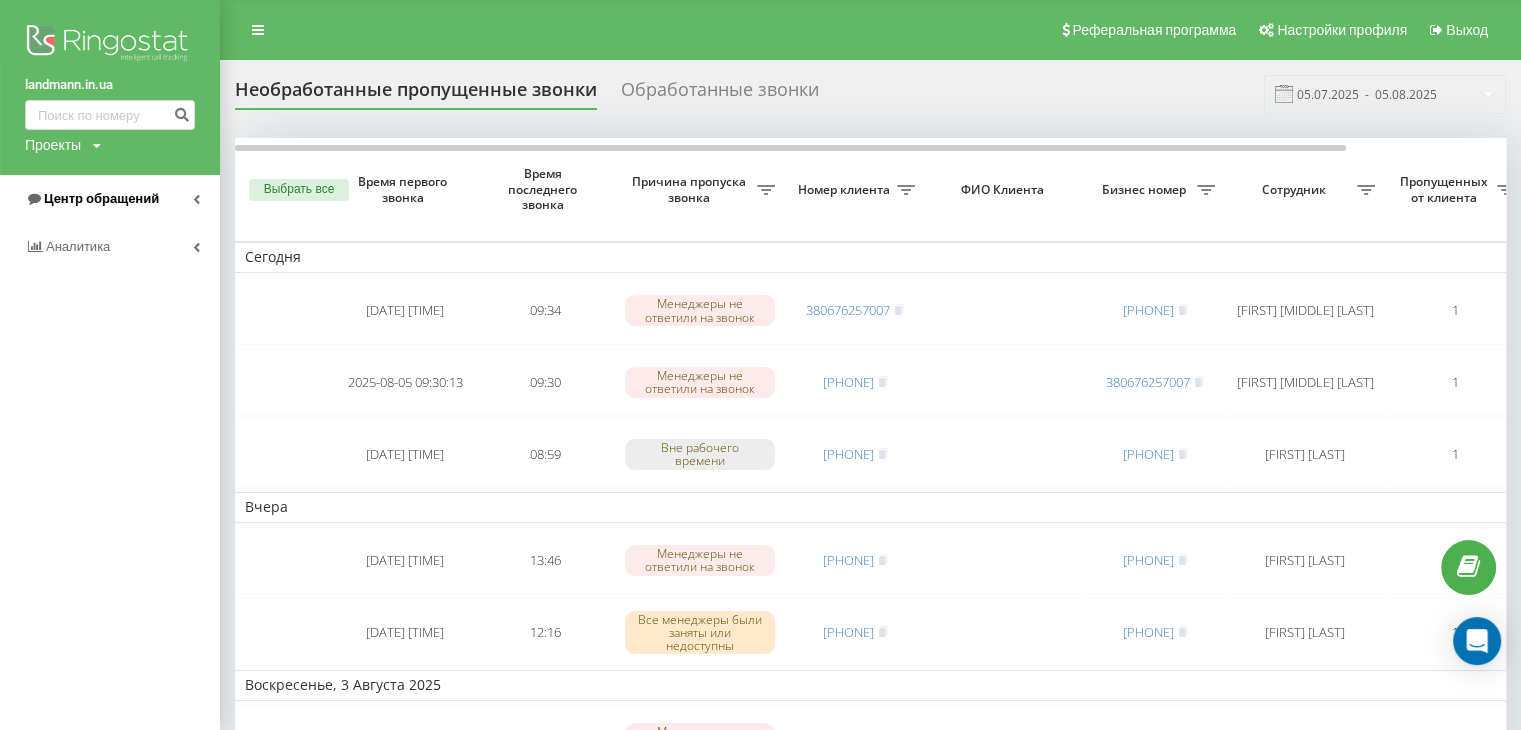 click on "Центр обращений" at bounding box center [92, 199] 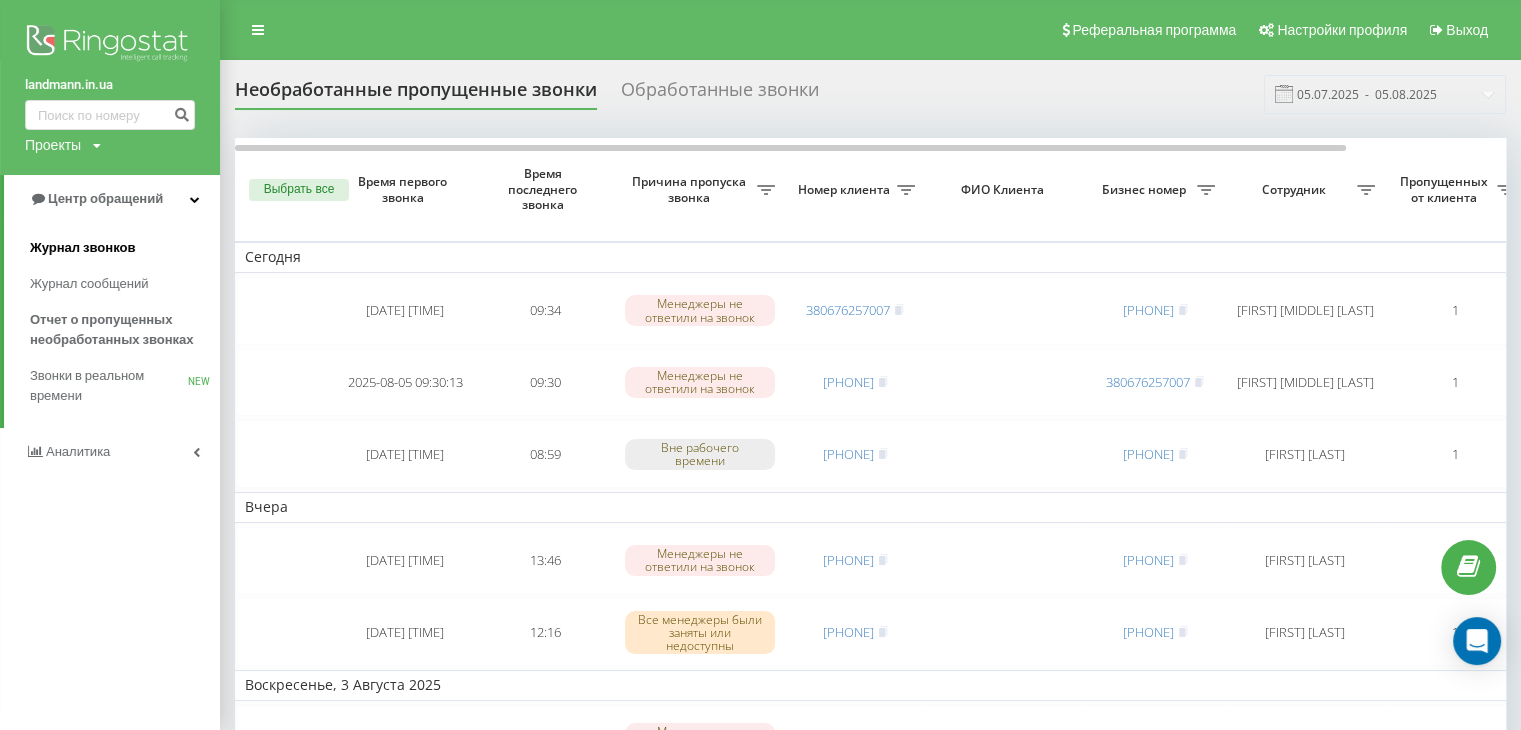 click on "Журнал звонков" at bounding box center (125, 248) 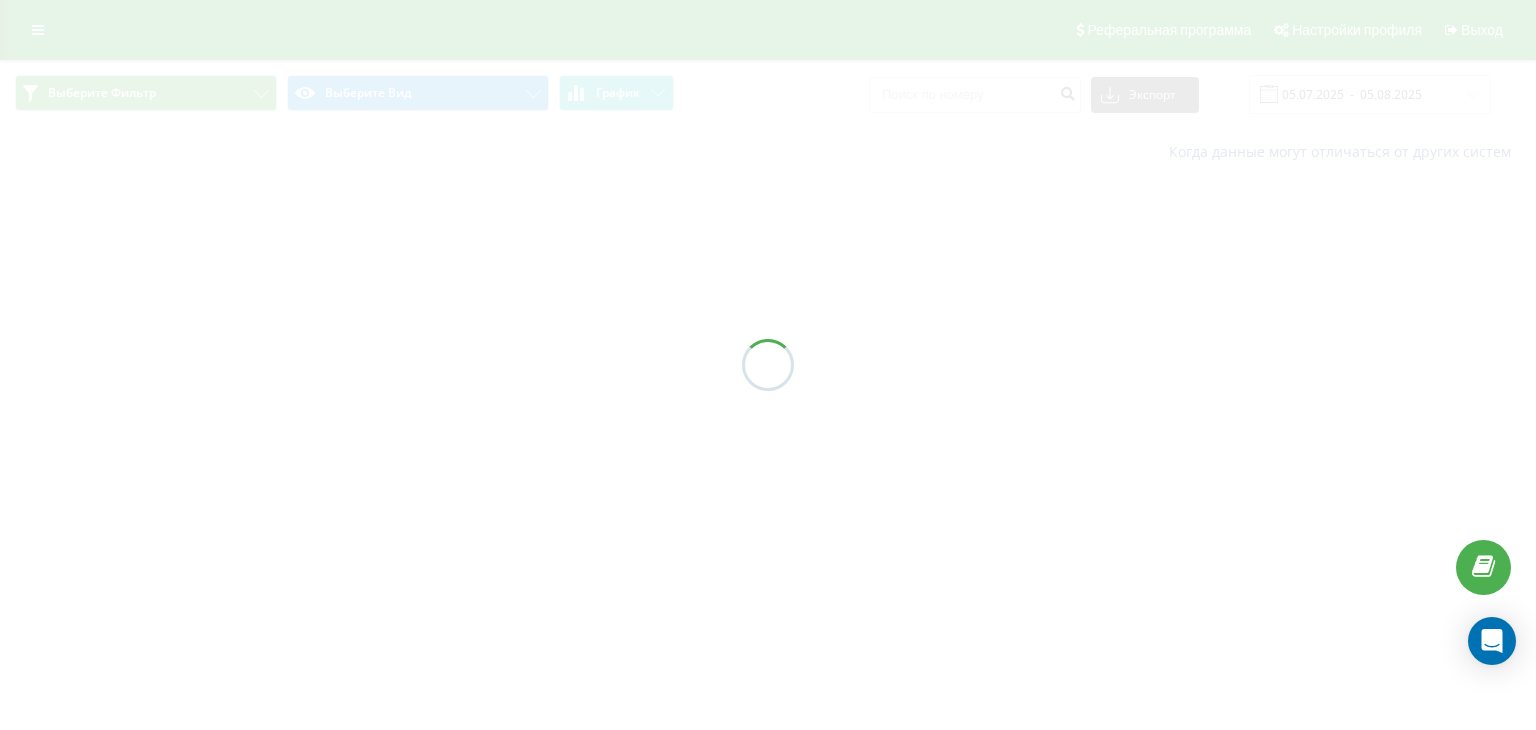 scroll, scrollTop: 0, scrollLeft: 0, axis: both 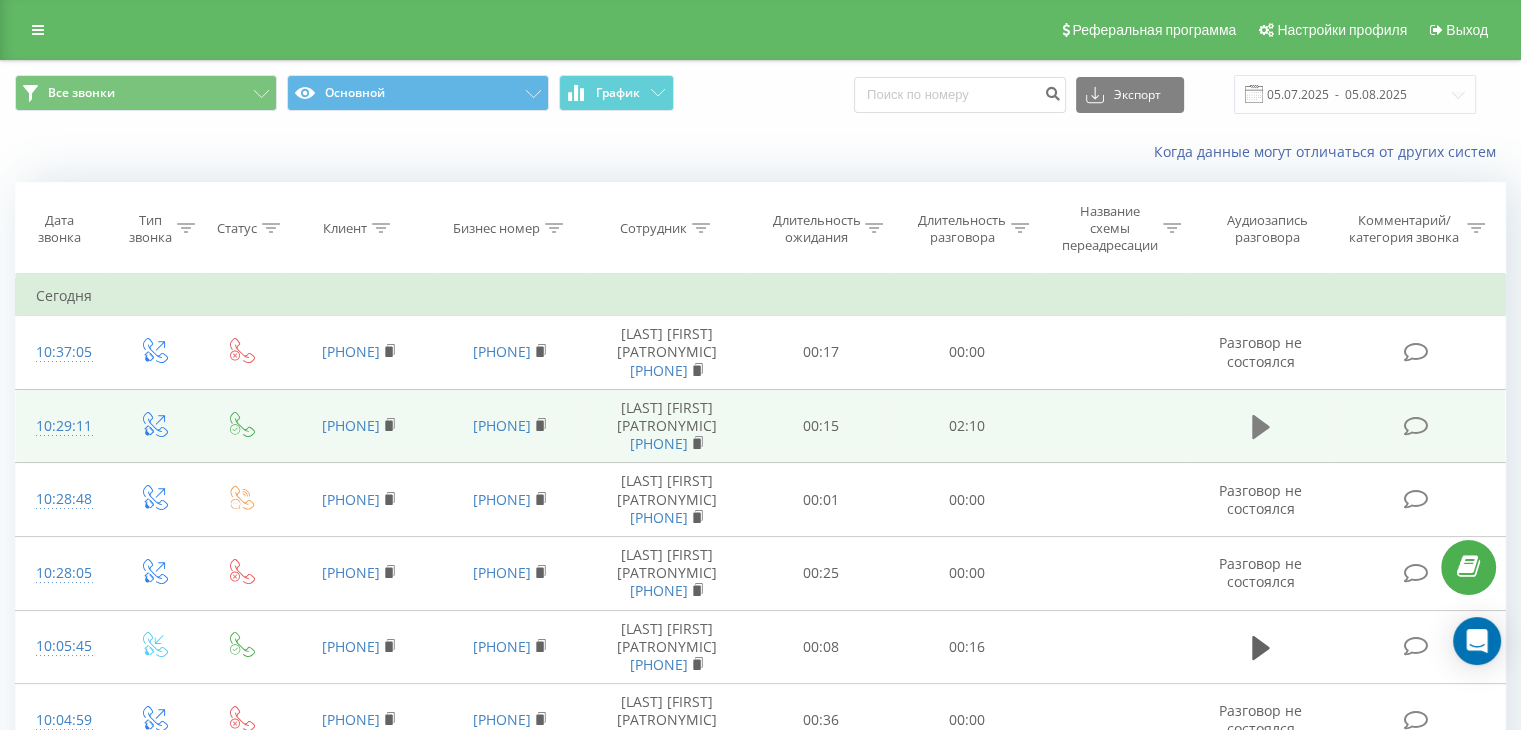 click at bounding box center (1261, 427) 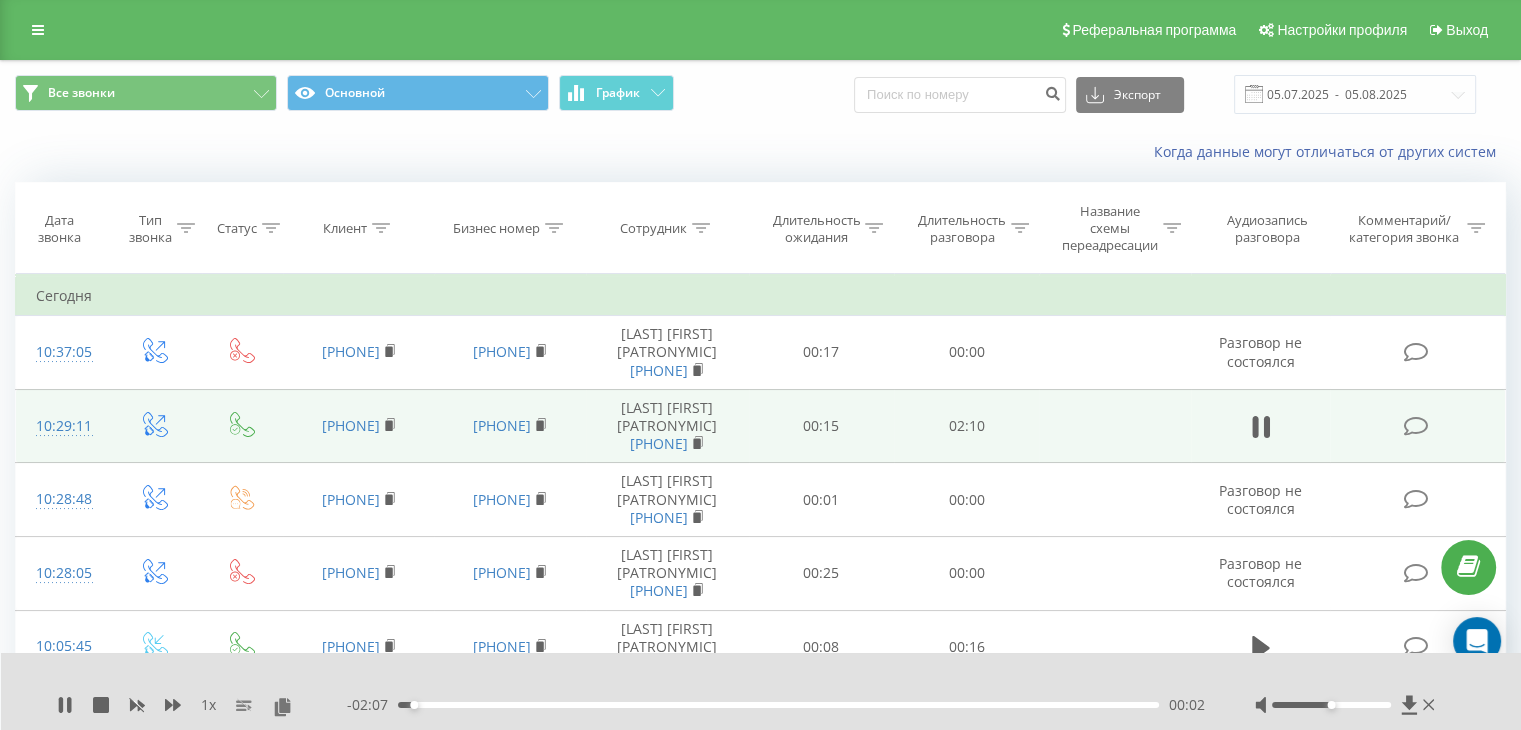 click on "00:02" at bounding box center [778, 705] 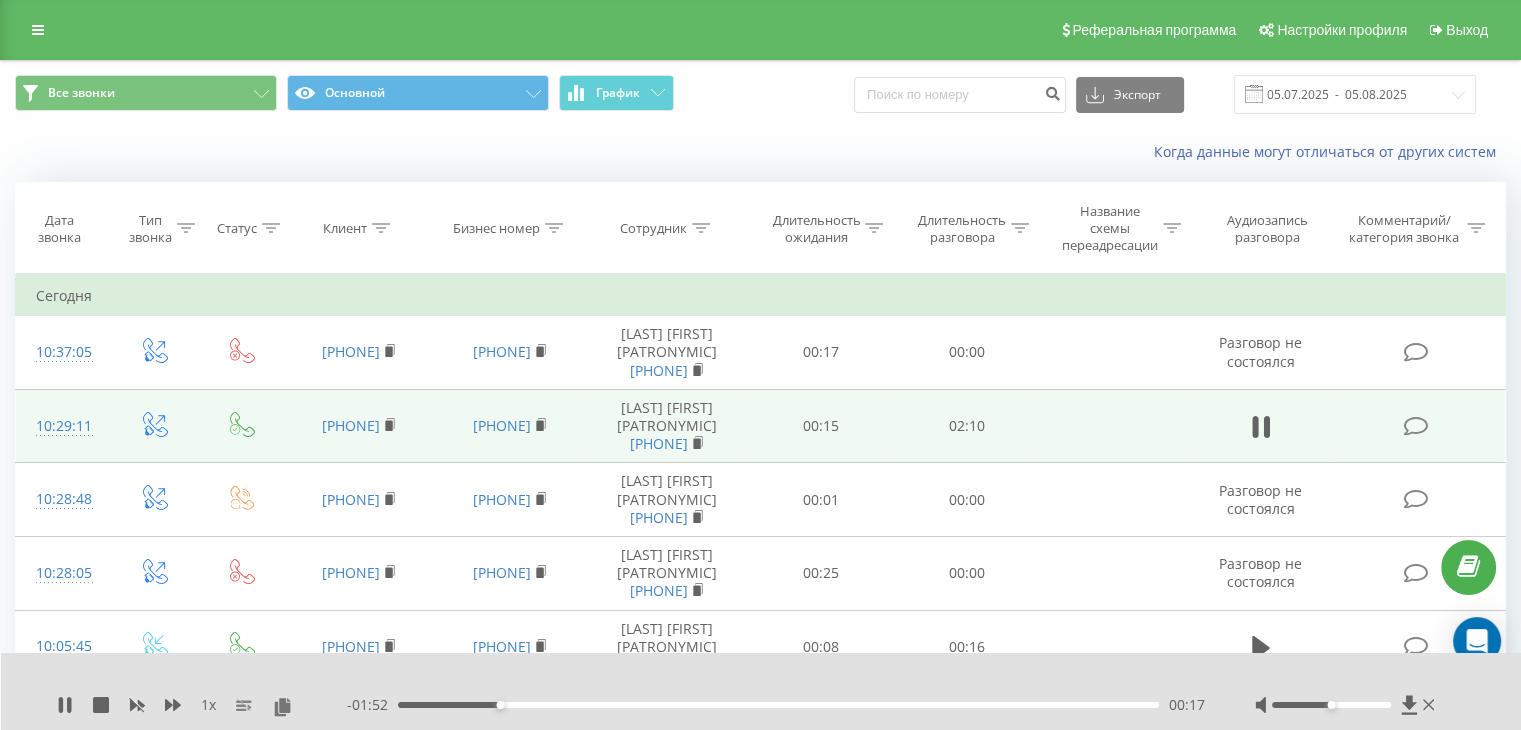 click on "00:17" at bounding box center (778, 705) 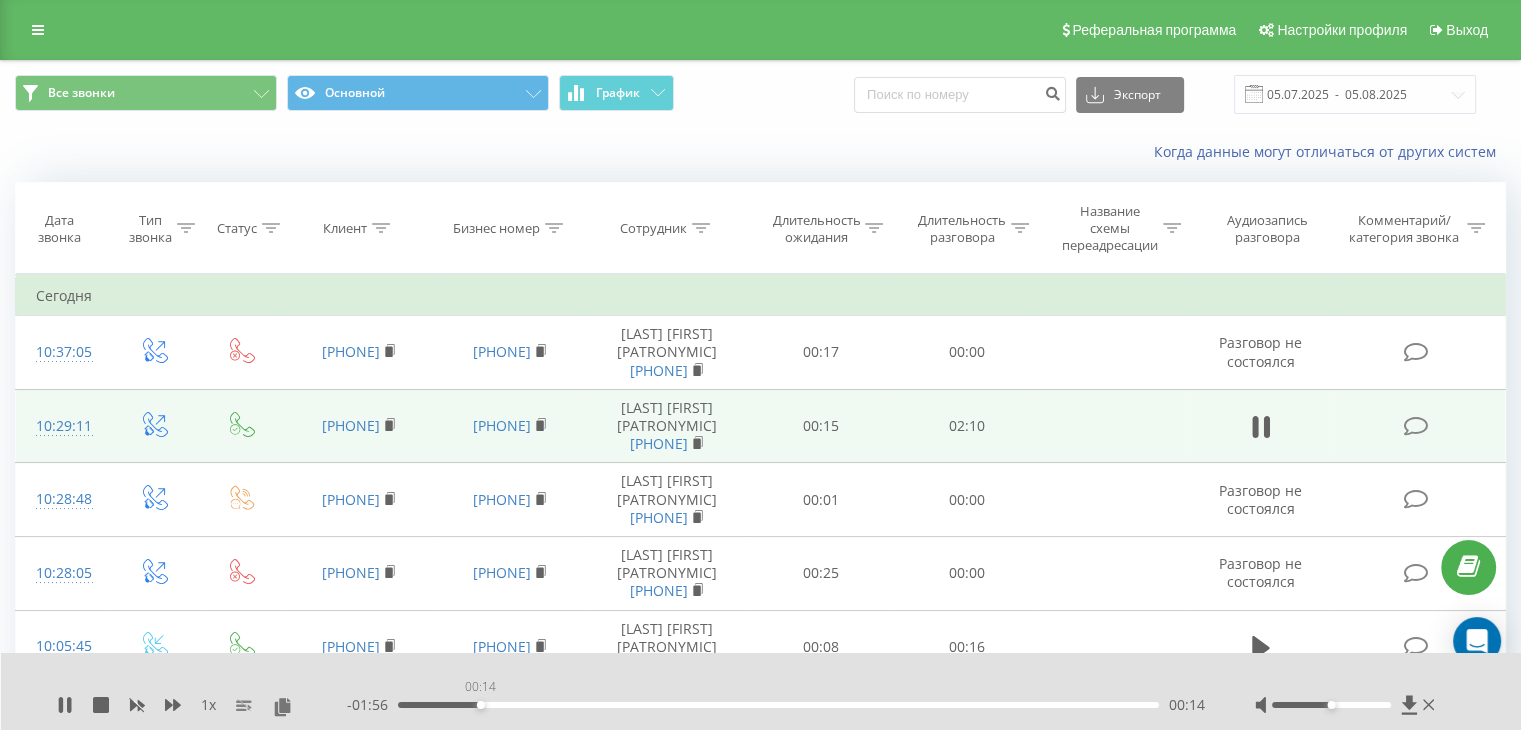 click on "00:14" at bounding box center [778, 705] 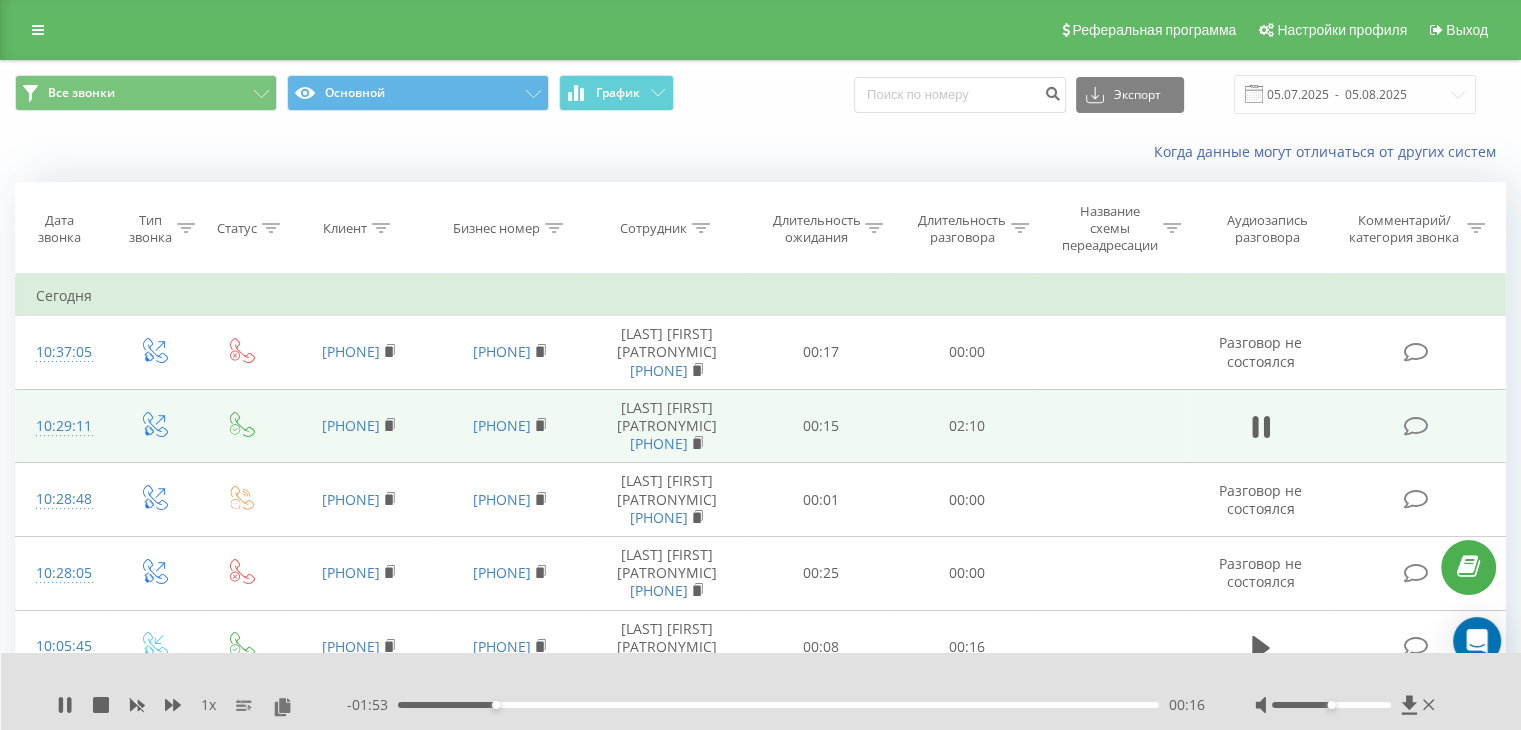 click on "- 01:53 00:16   00:16" at bounding box center [776, 705] 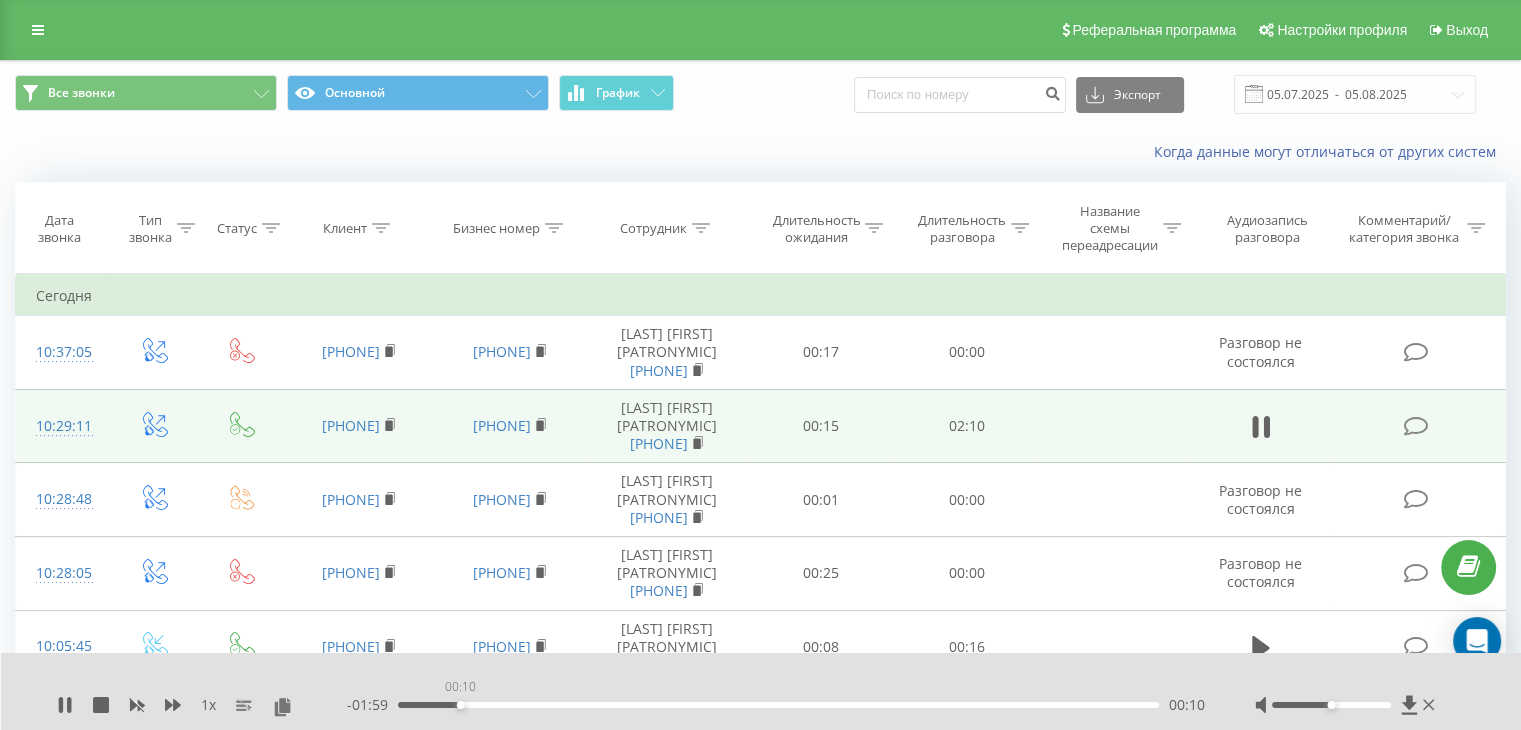 click on "00:10" at bounding box center (778, 705) 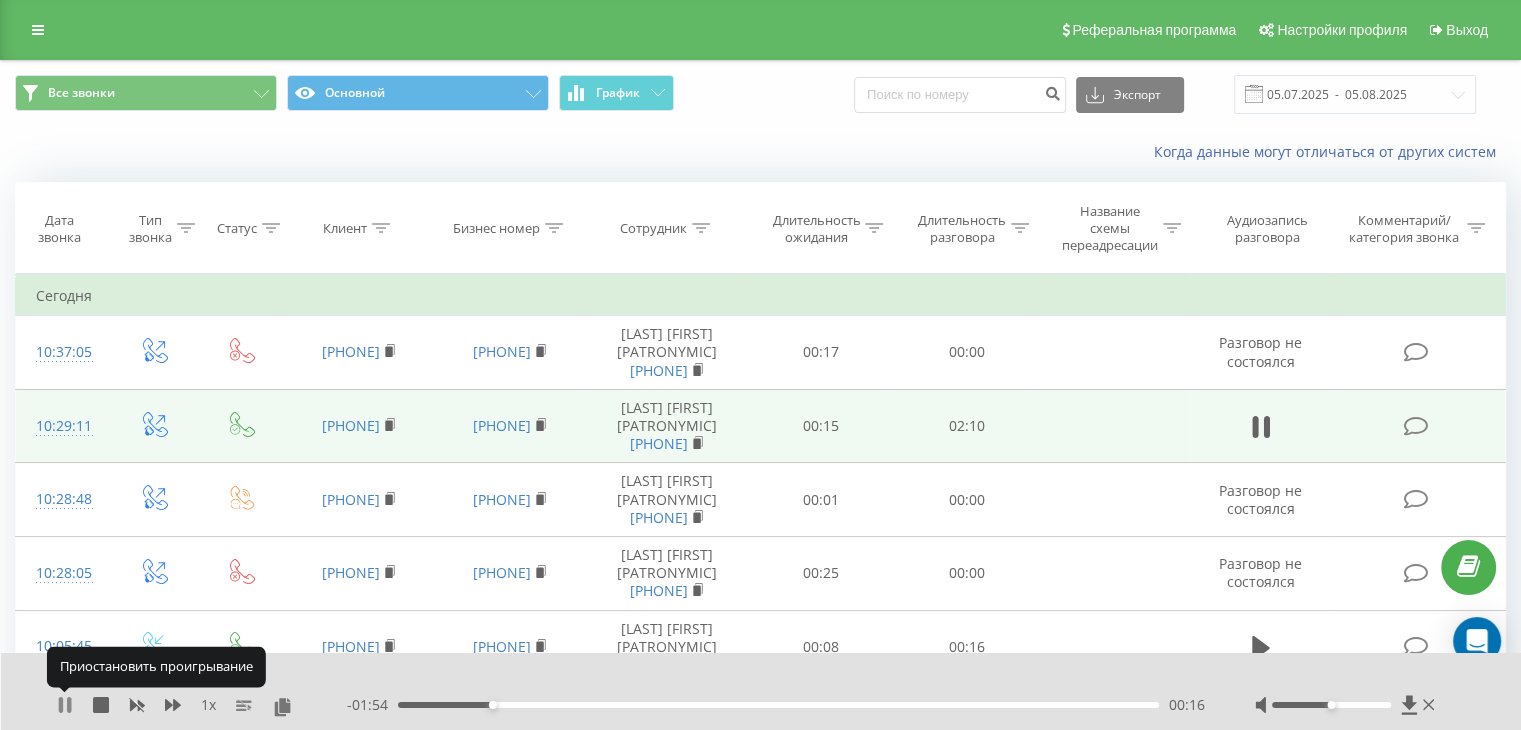 click 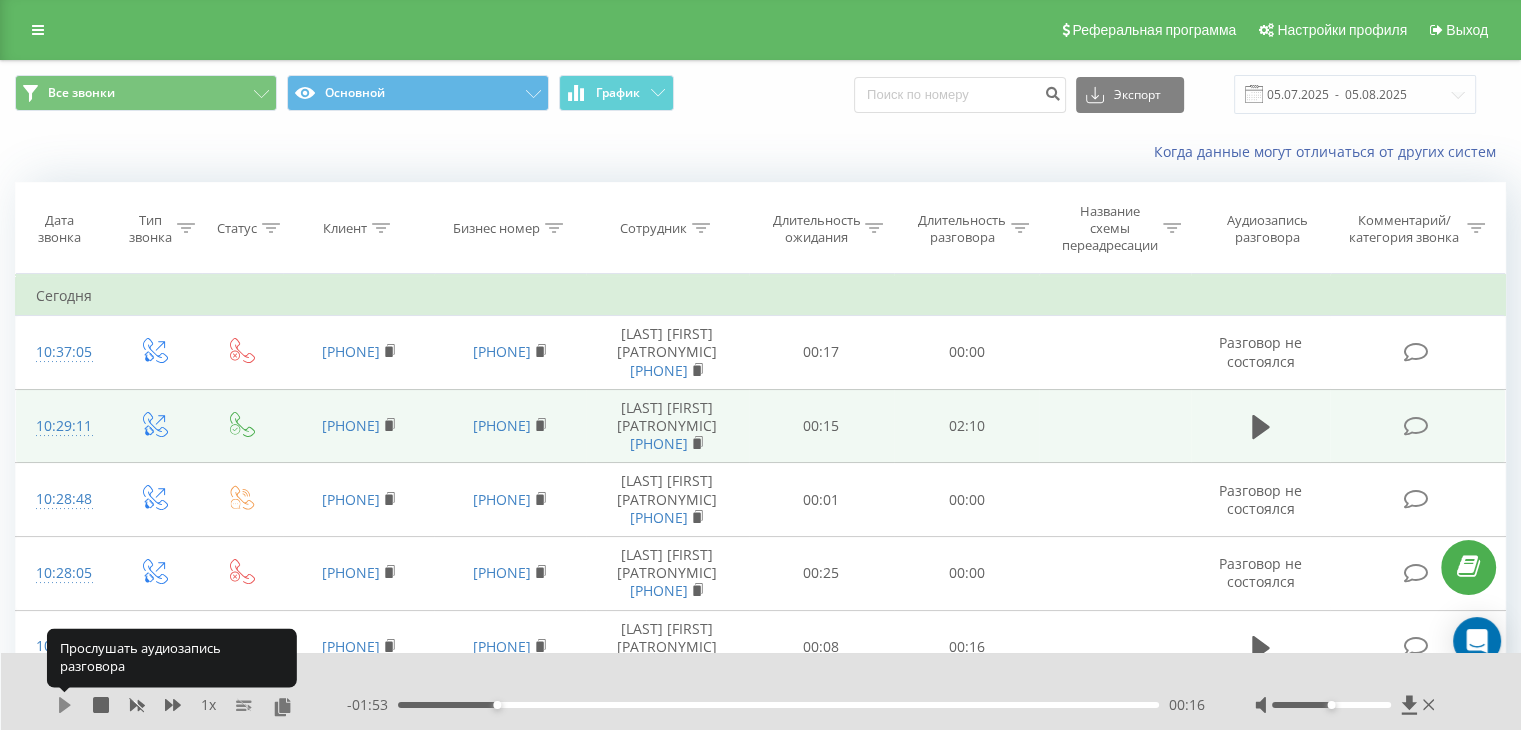 click 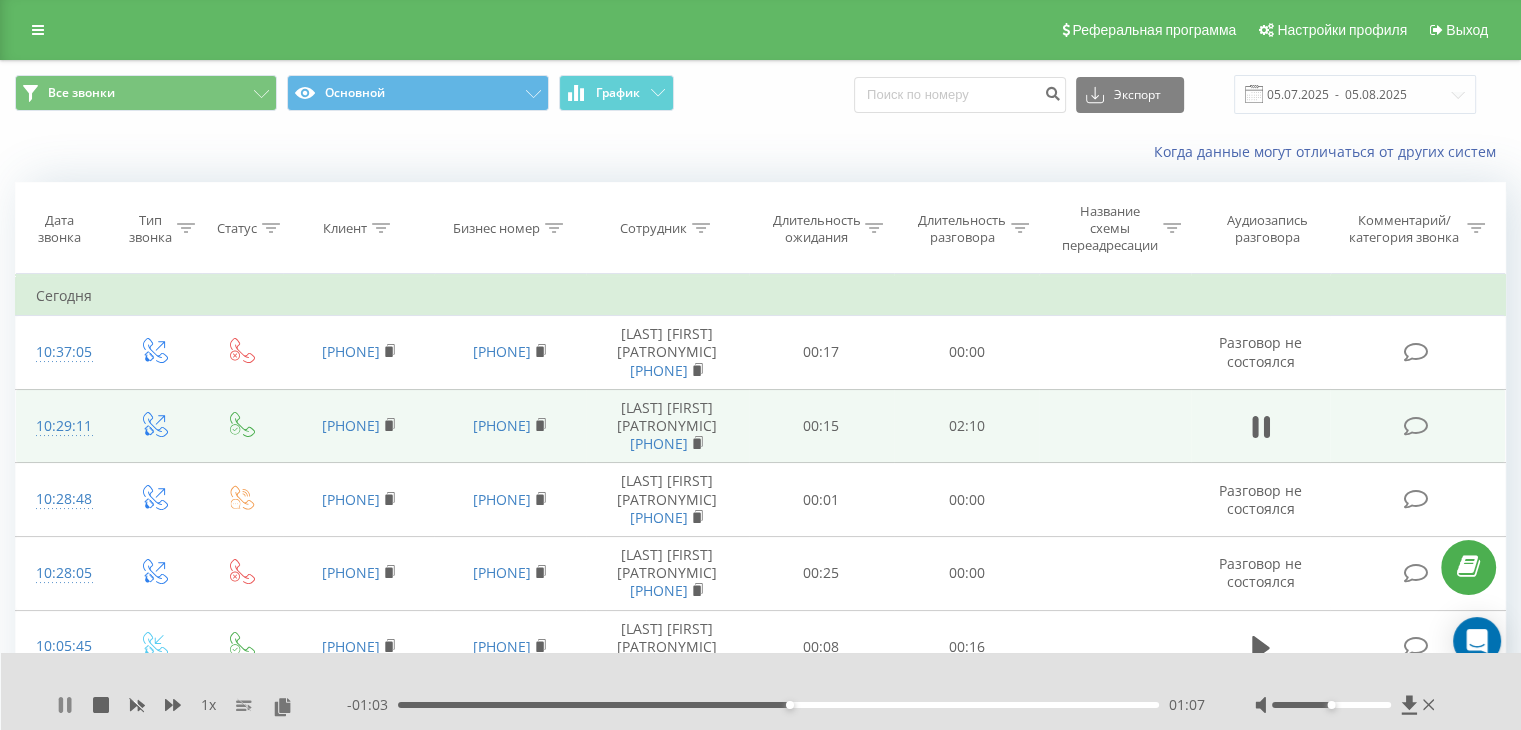click 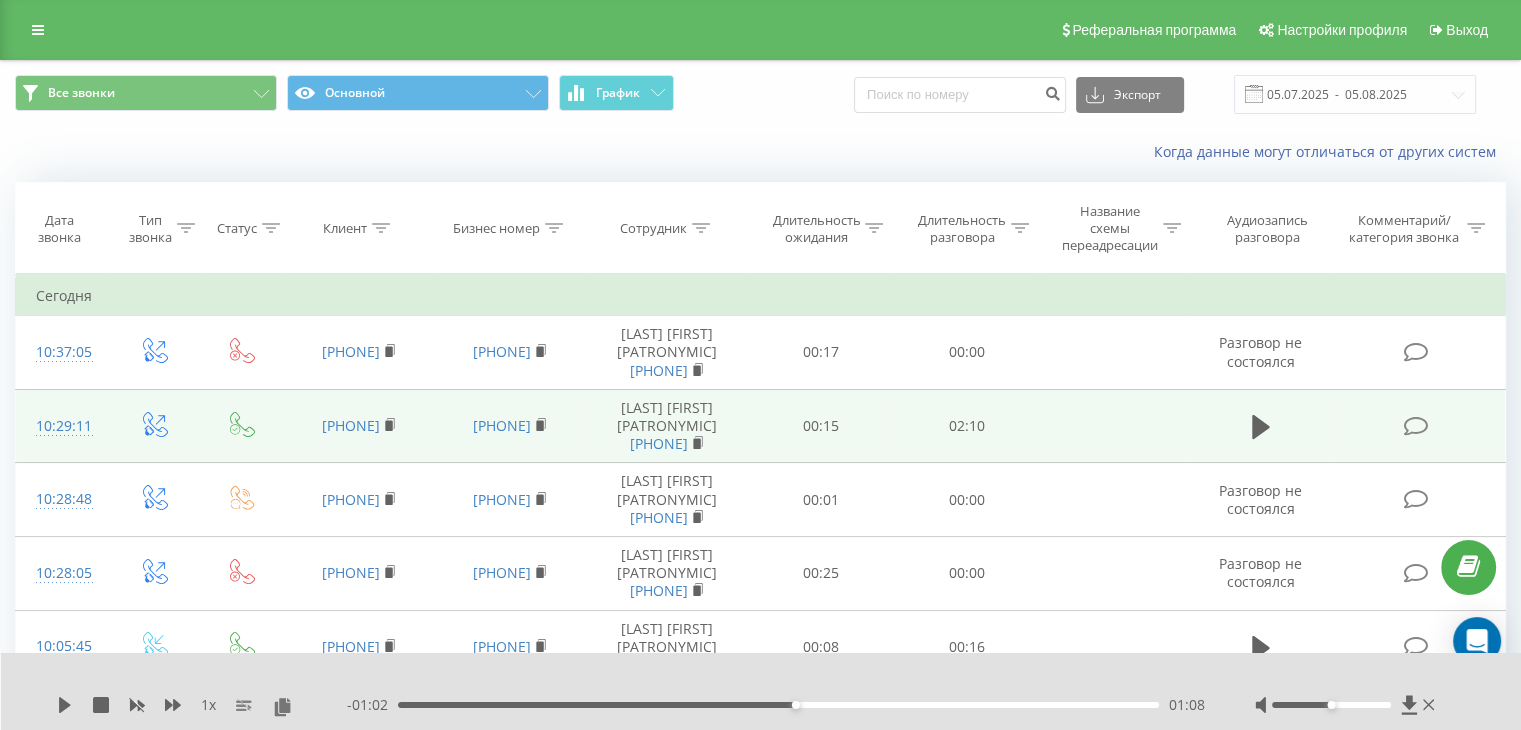 click on "1 x  - 01:02 01:08   01:08" at bounding box center (761, 691) 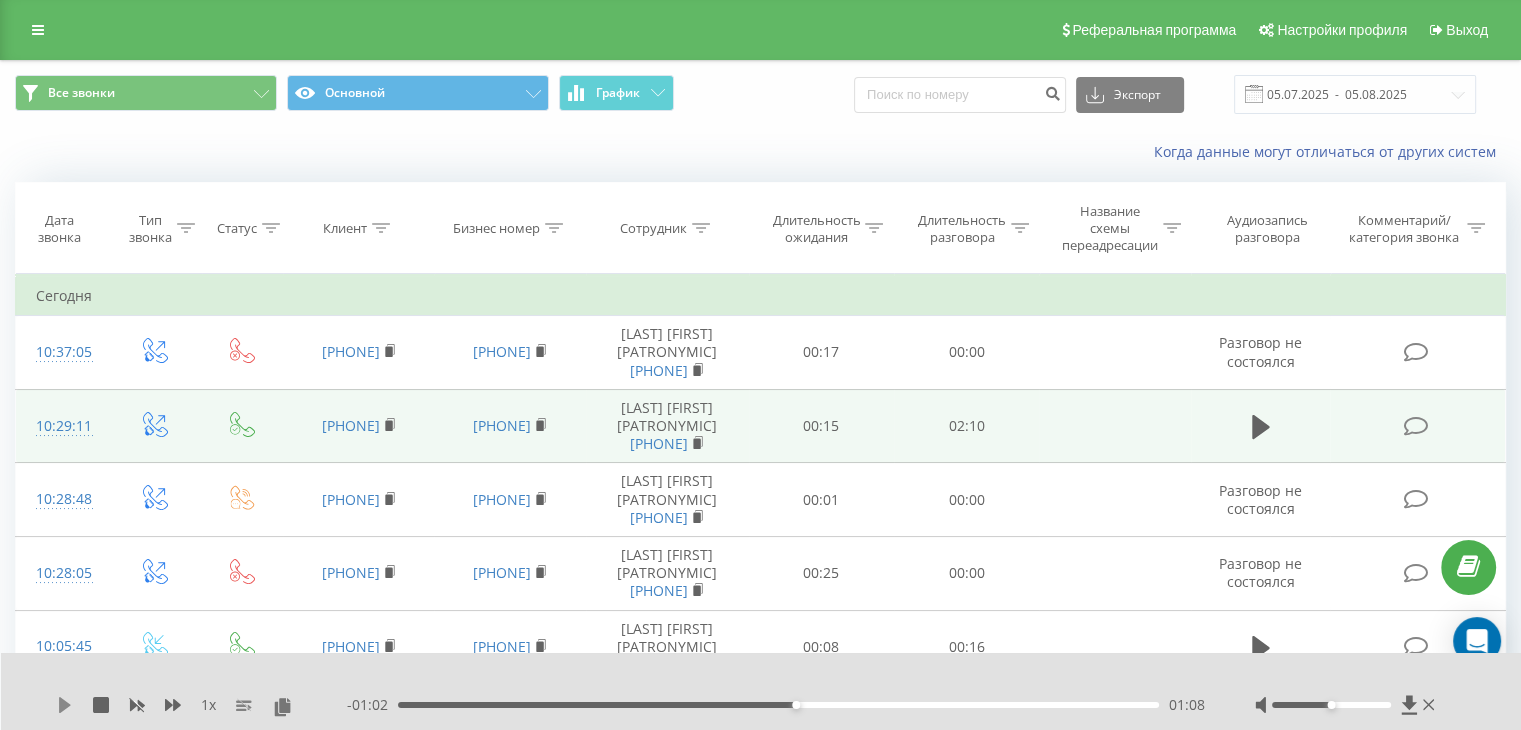 click 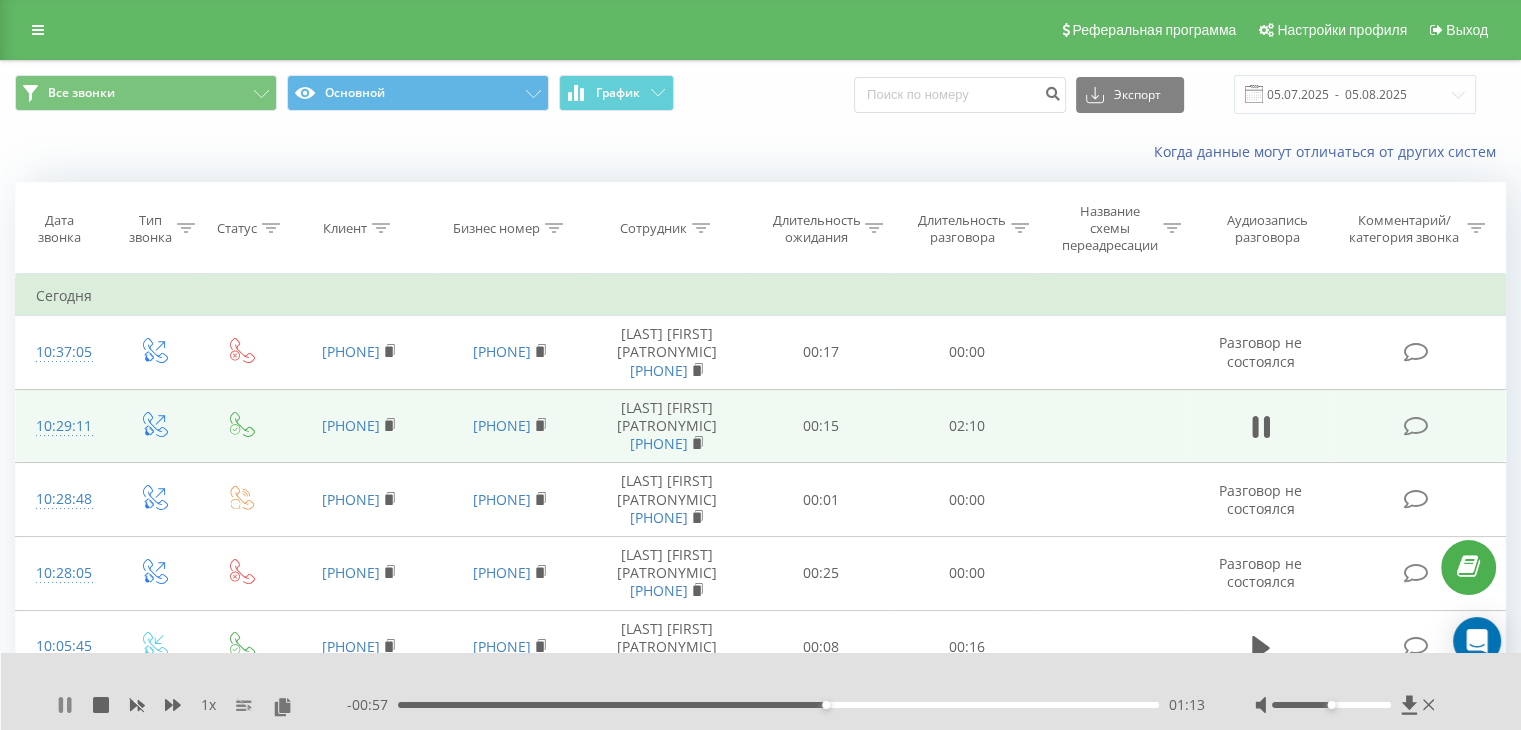 click 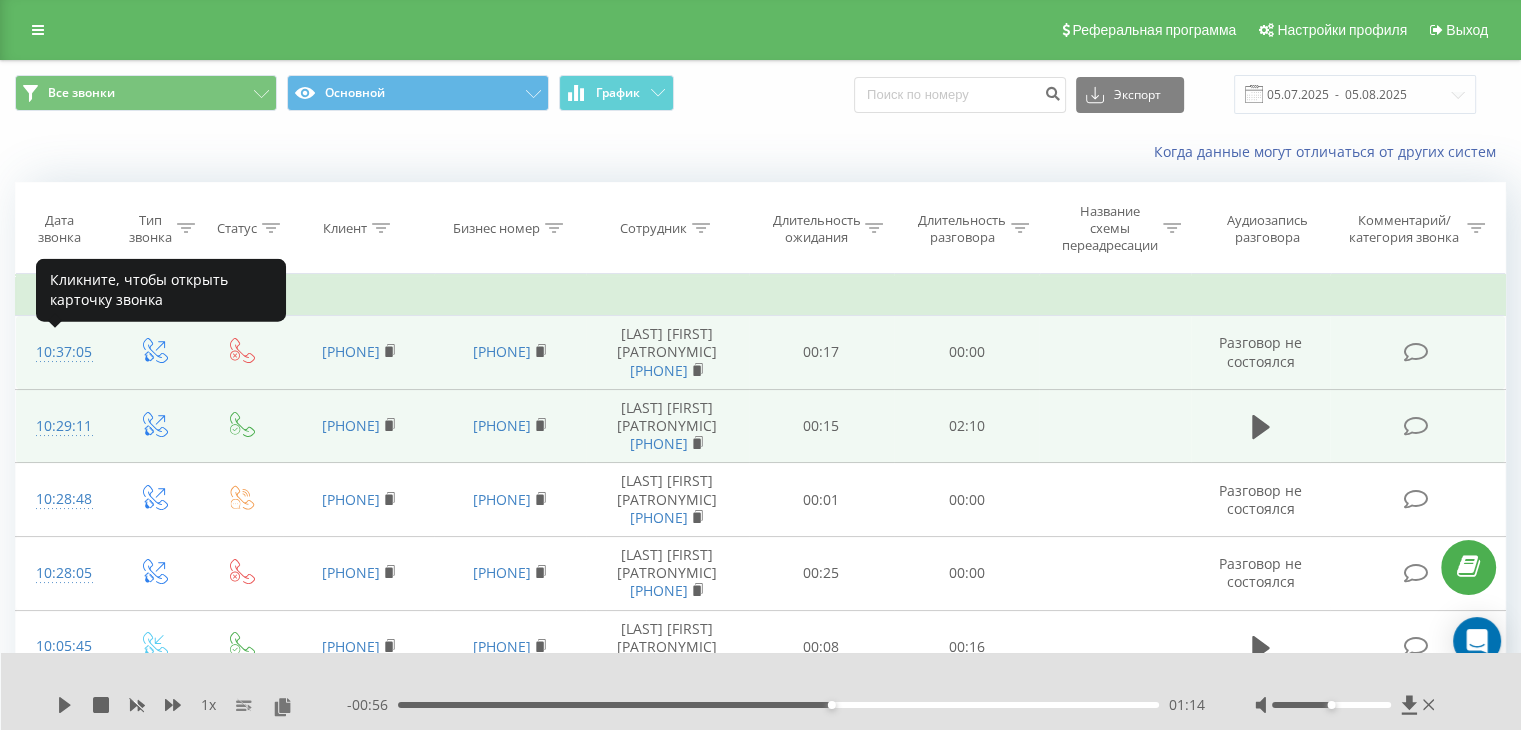 click on "10:37:05" at bounding box center [62, 352] 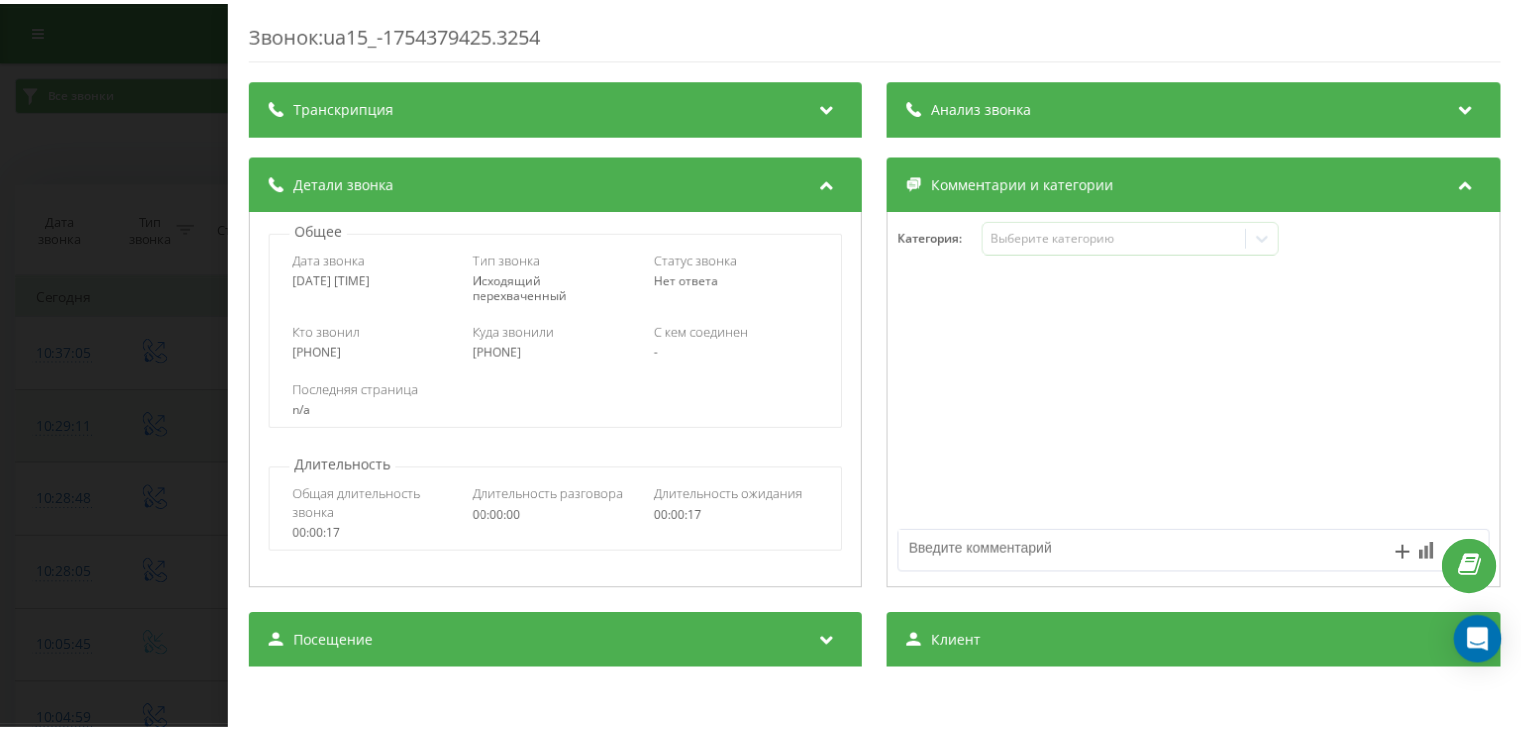 scroll, scrollTop: 0, scrollLeft: 0, axis: both 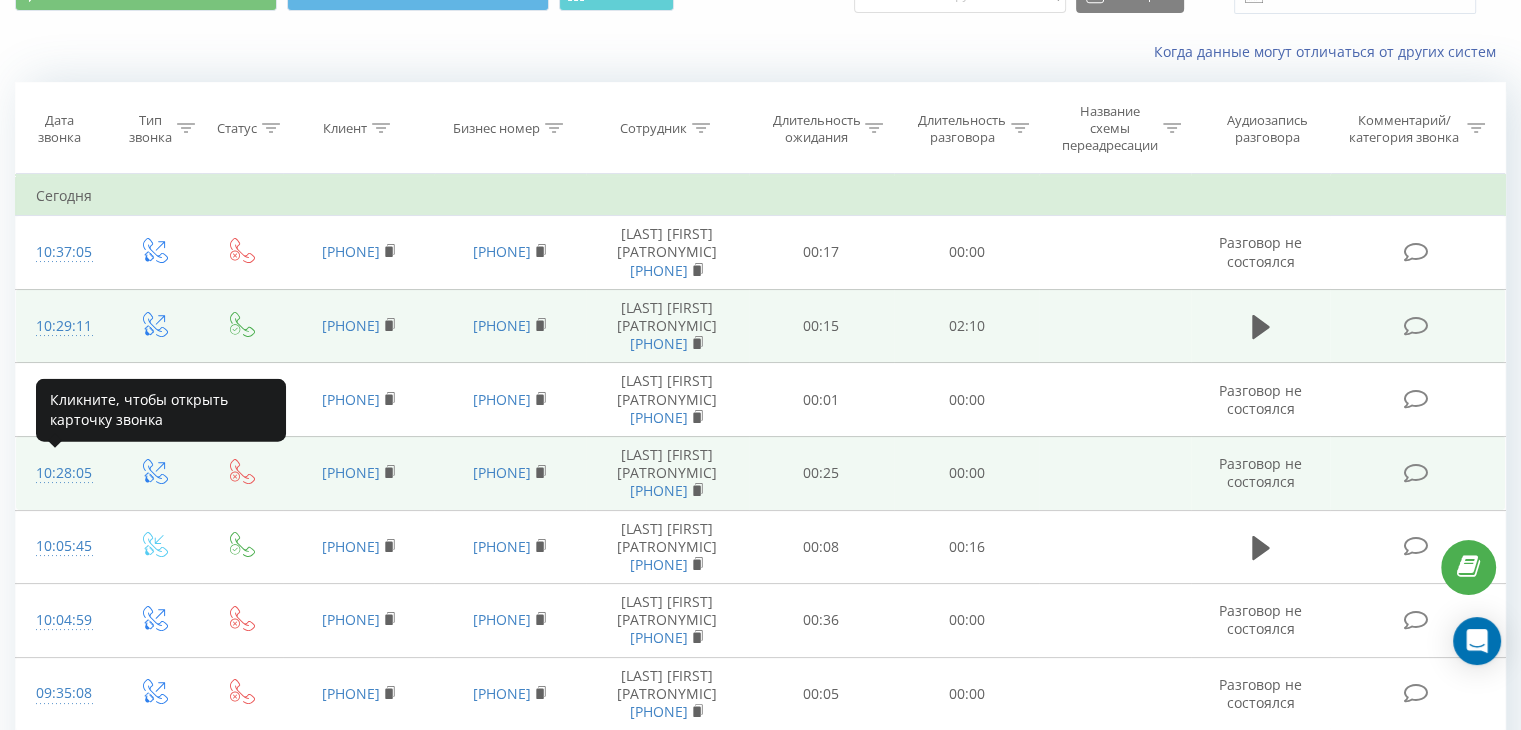 click on "10:28:05" at bounding box center (62, 473) 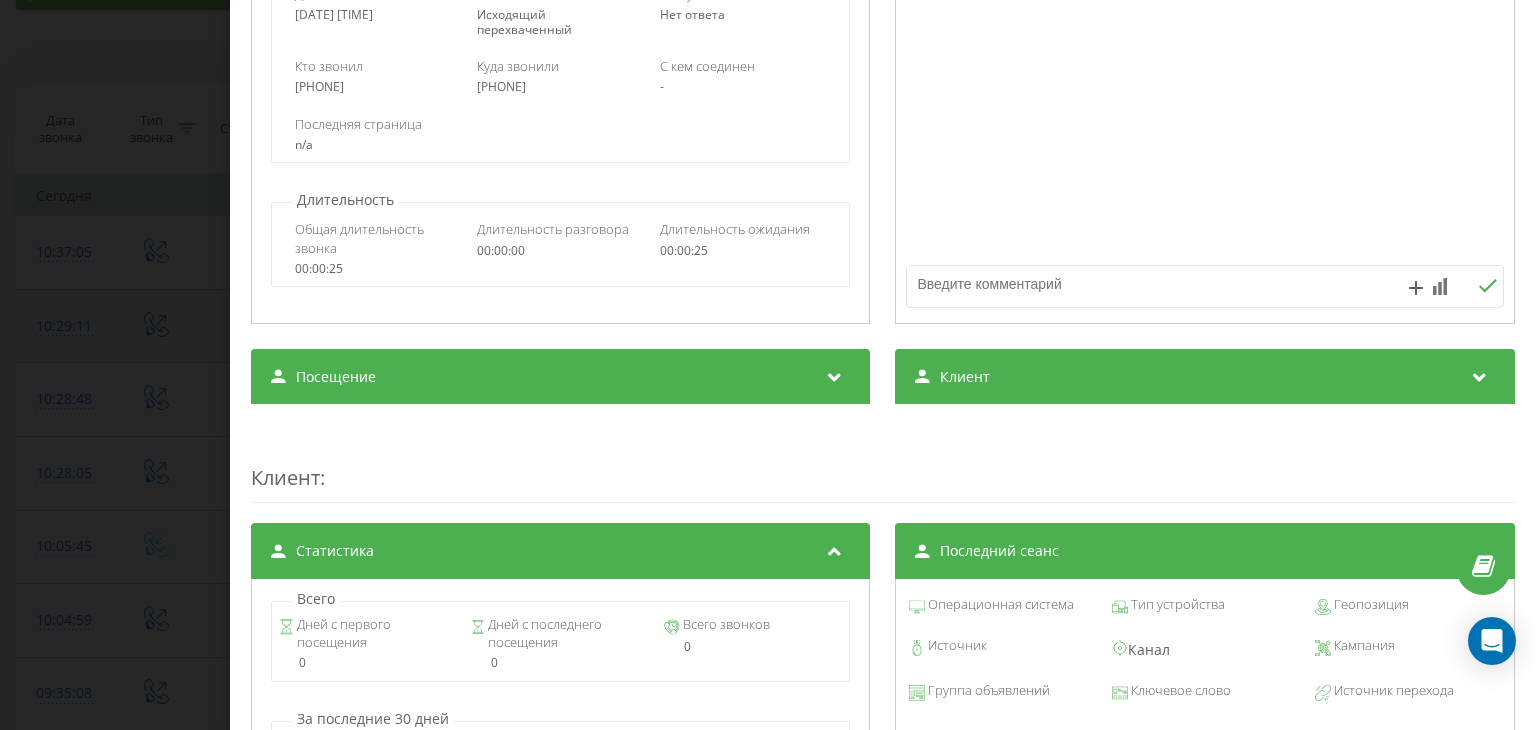 scroll, scrollTop: 0, scrollLeft: 0, axis: both 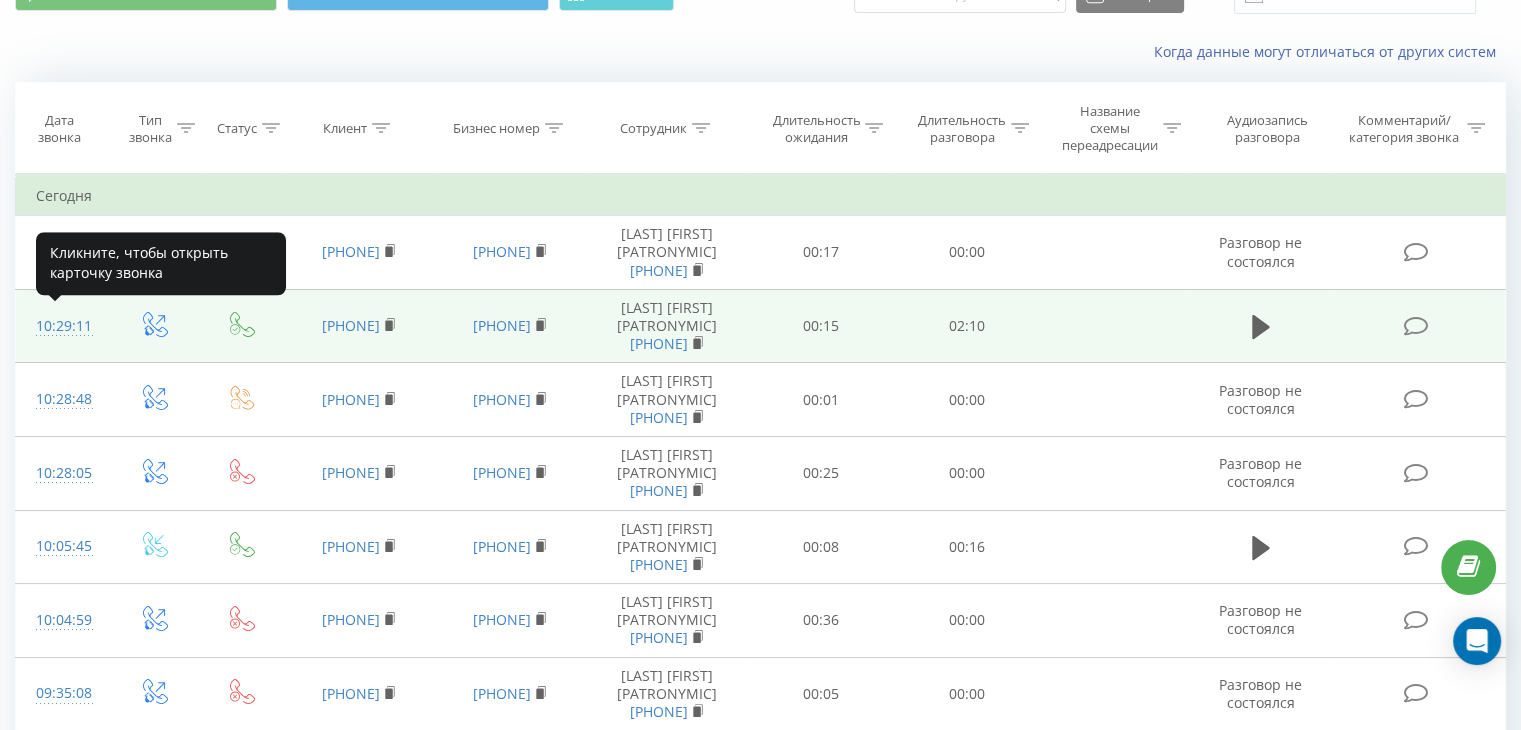 click on "10:29:11" at bounding box center [62, 326] 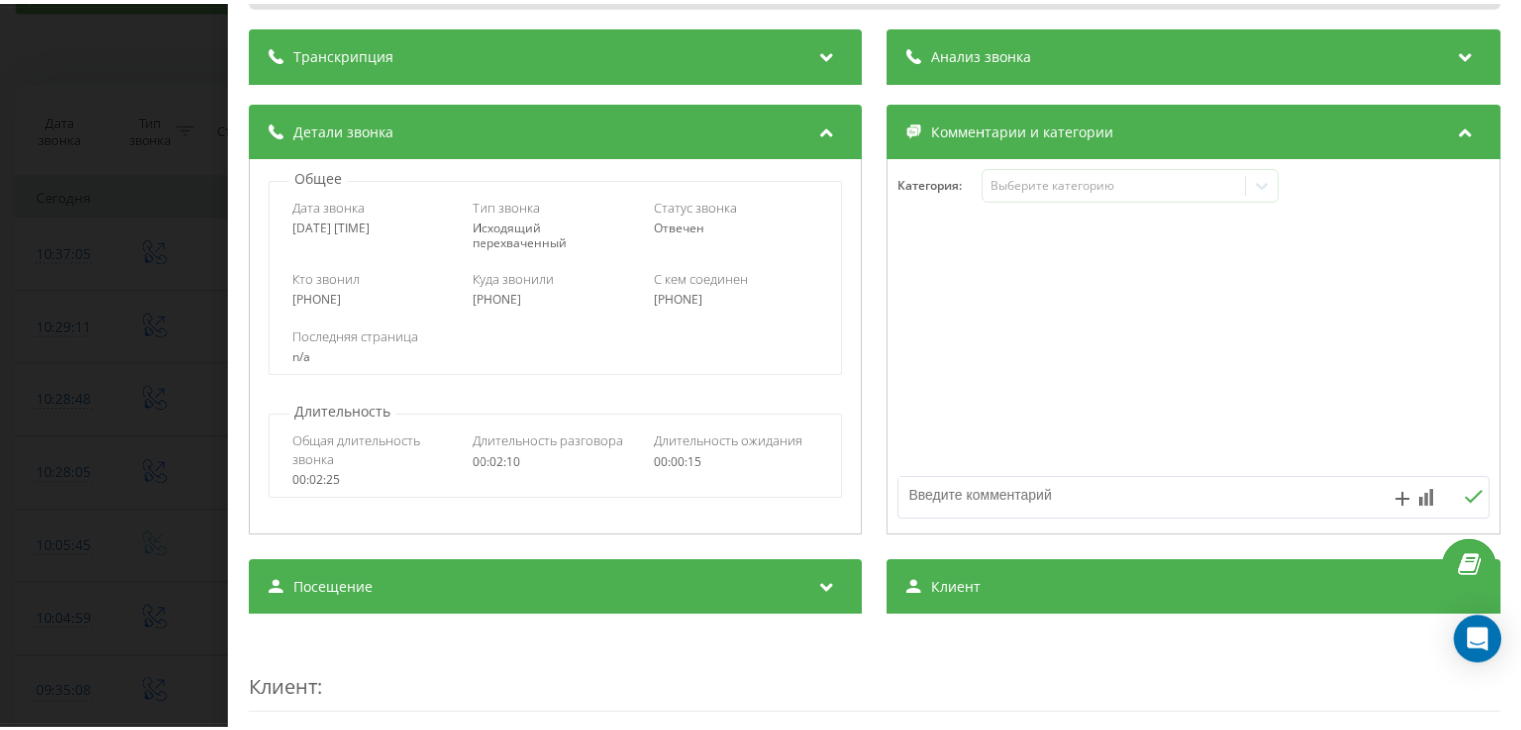 scroll, scrollTop: 0, scrollLeft: 0, axis: both 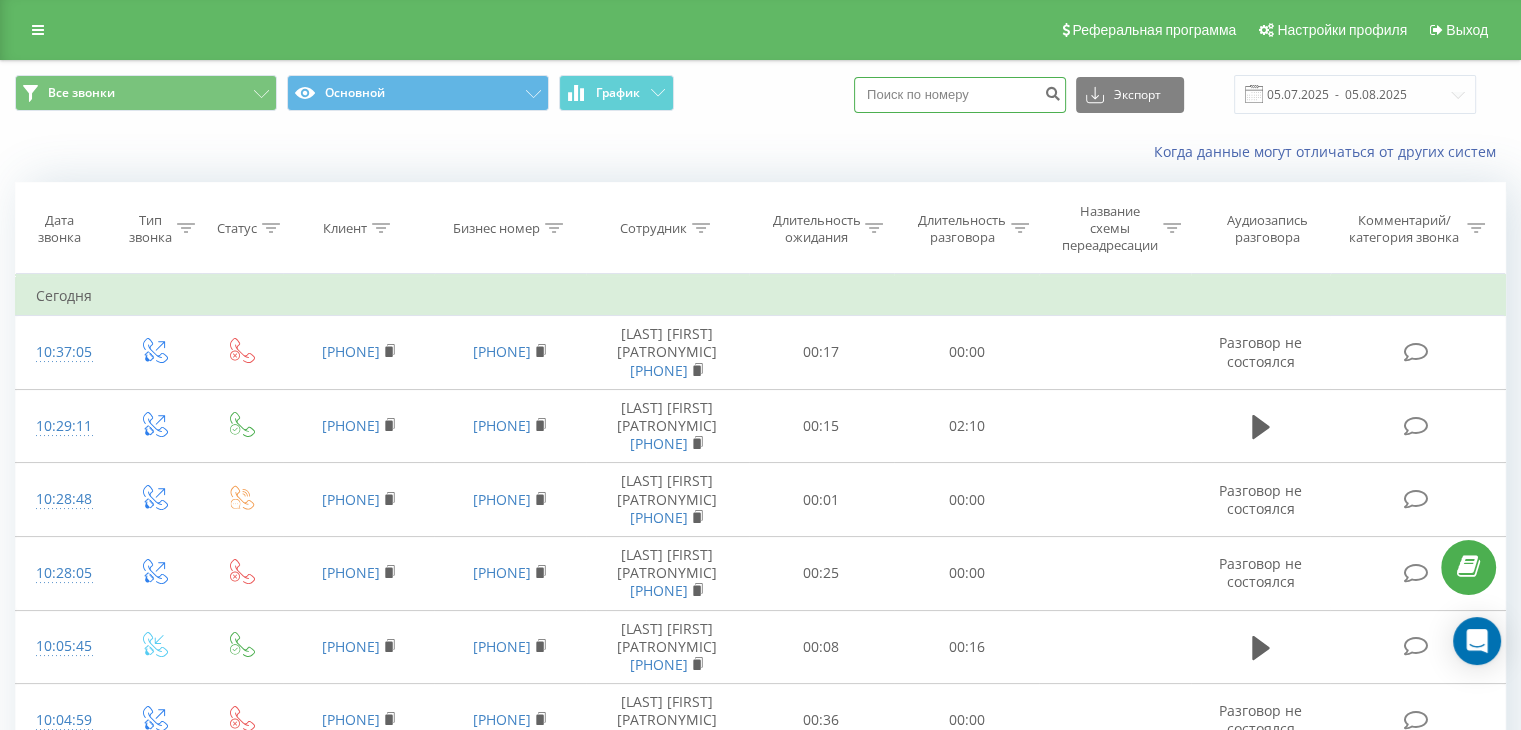 click at bounding box center (960, 95) 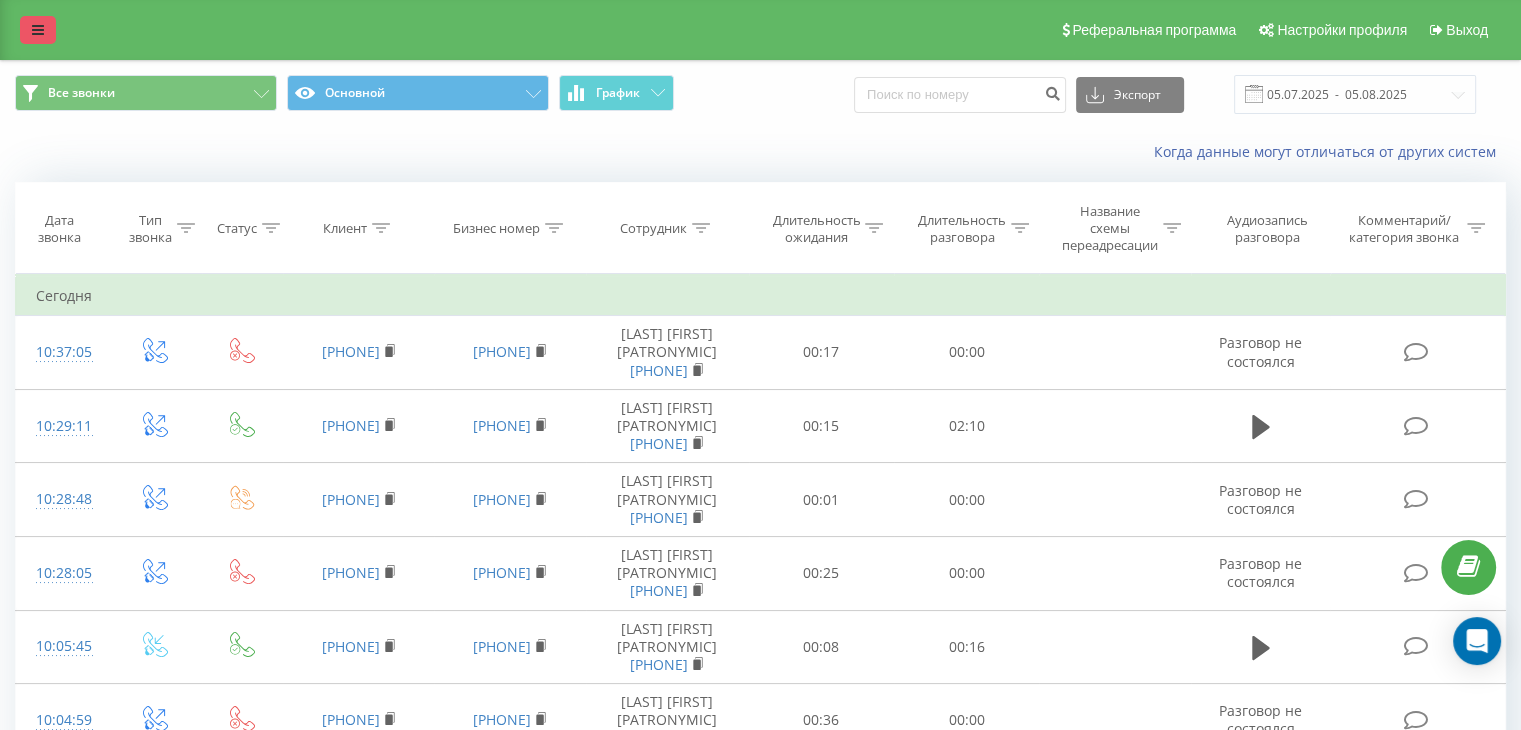 click at bounding box center (38, 30) 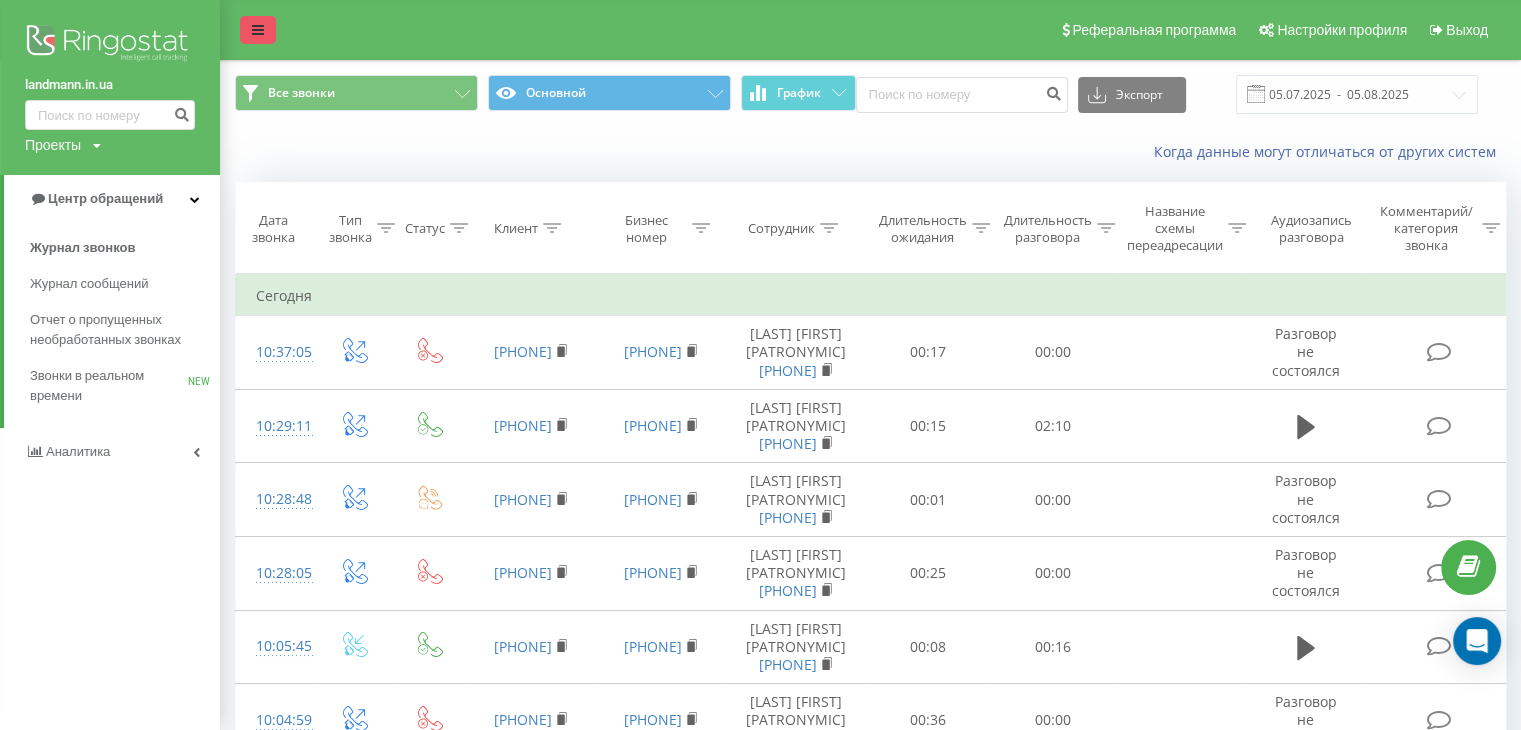 click at bounding box center [110, 45] 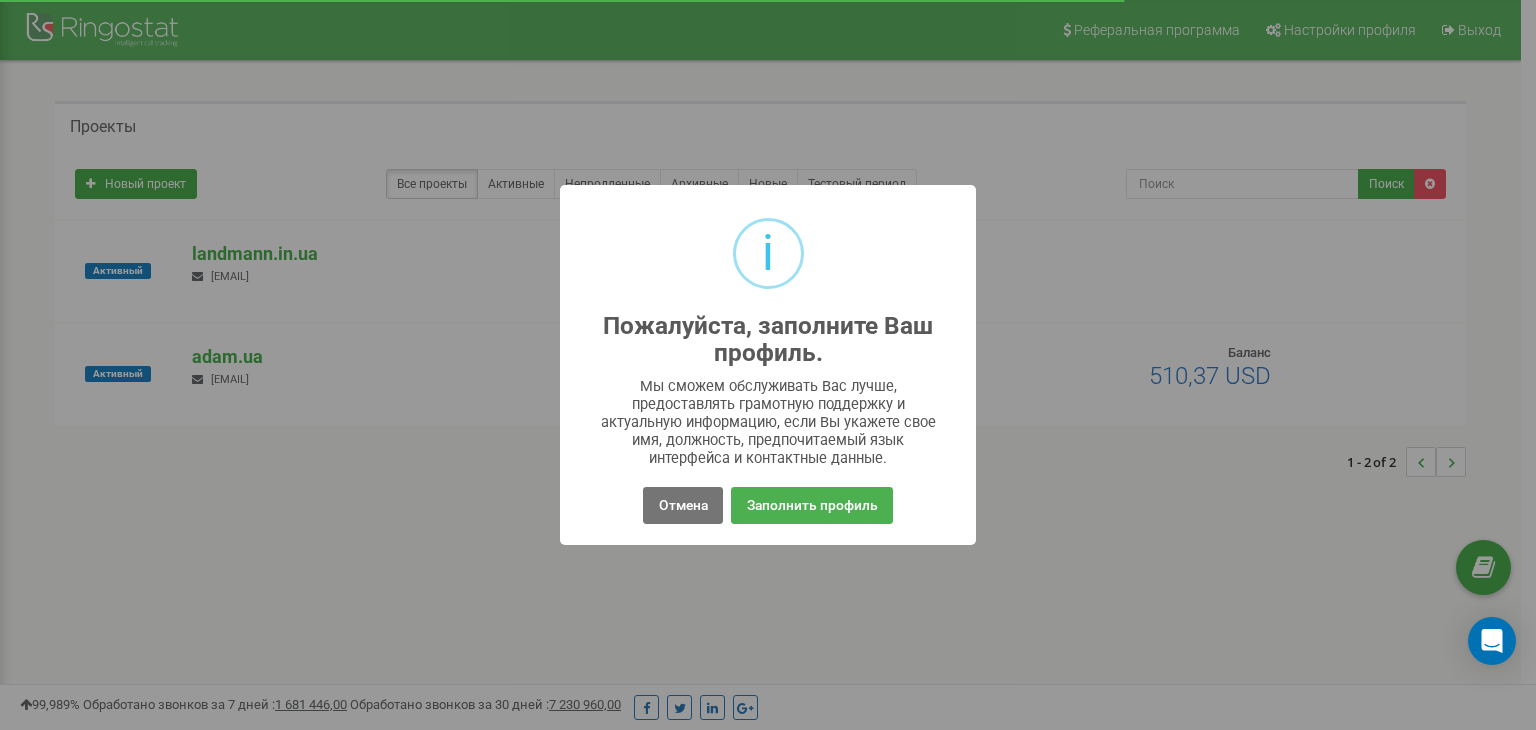scroll, scrollTop: 0, scrollLeft: 0, axis: both 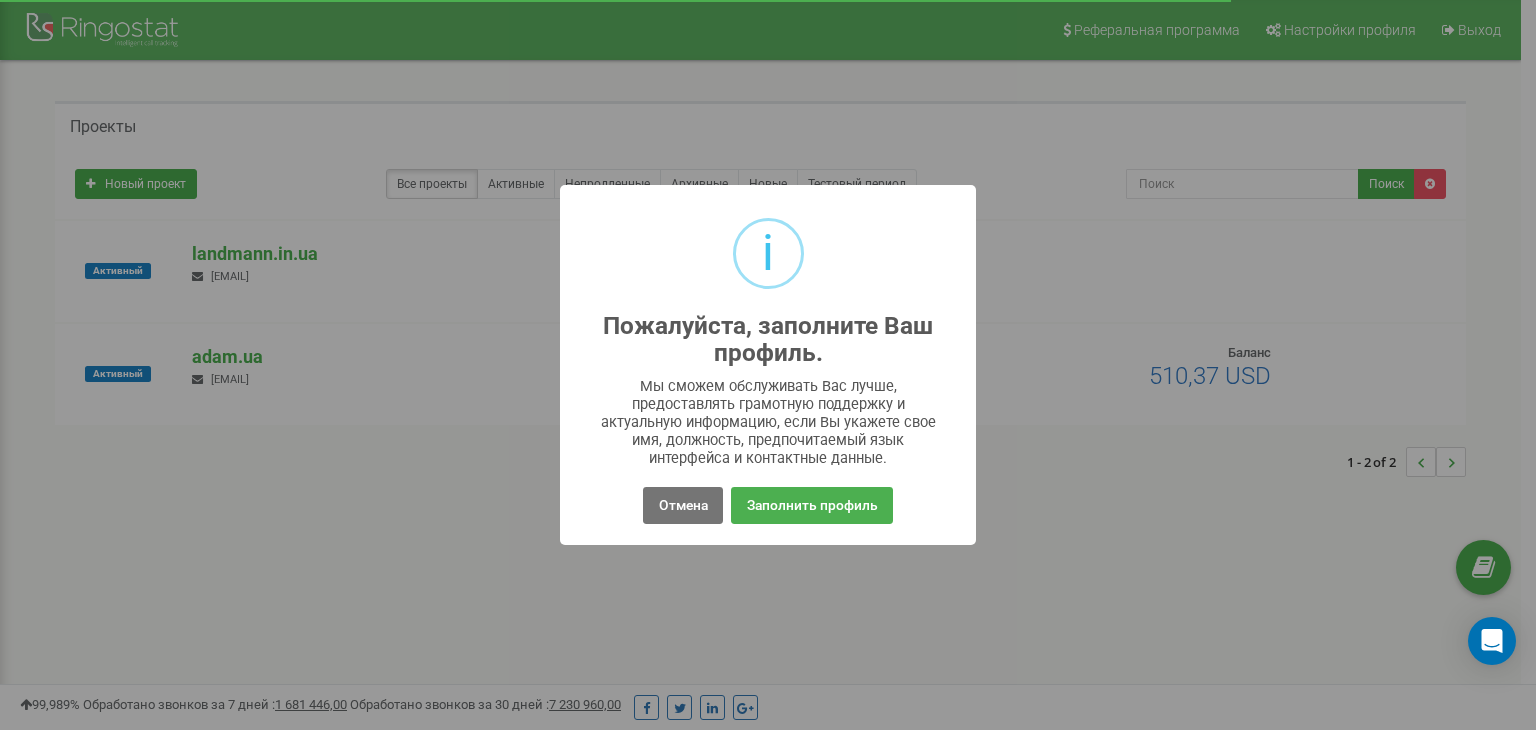 click on "i Пожалуйста, заполните Ваш профиль. × Мы сможем обслуживать Вас лучше, предоставлять грамотную поддержку и актуальную информацию, если Вы укажете свое имя, должность, предпочитаемый язык интерфейса и контактные данные. Отмена No Заполнить профиль" at bounding box center [768, 365] 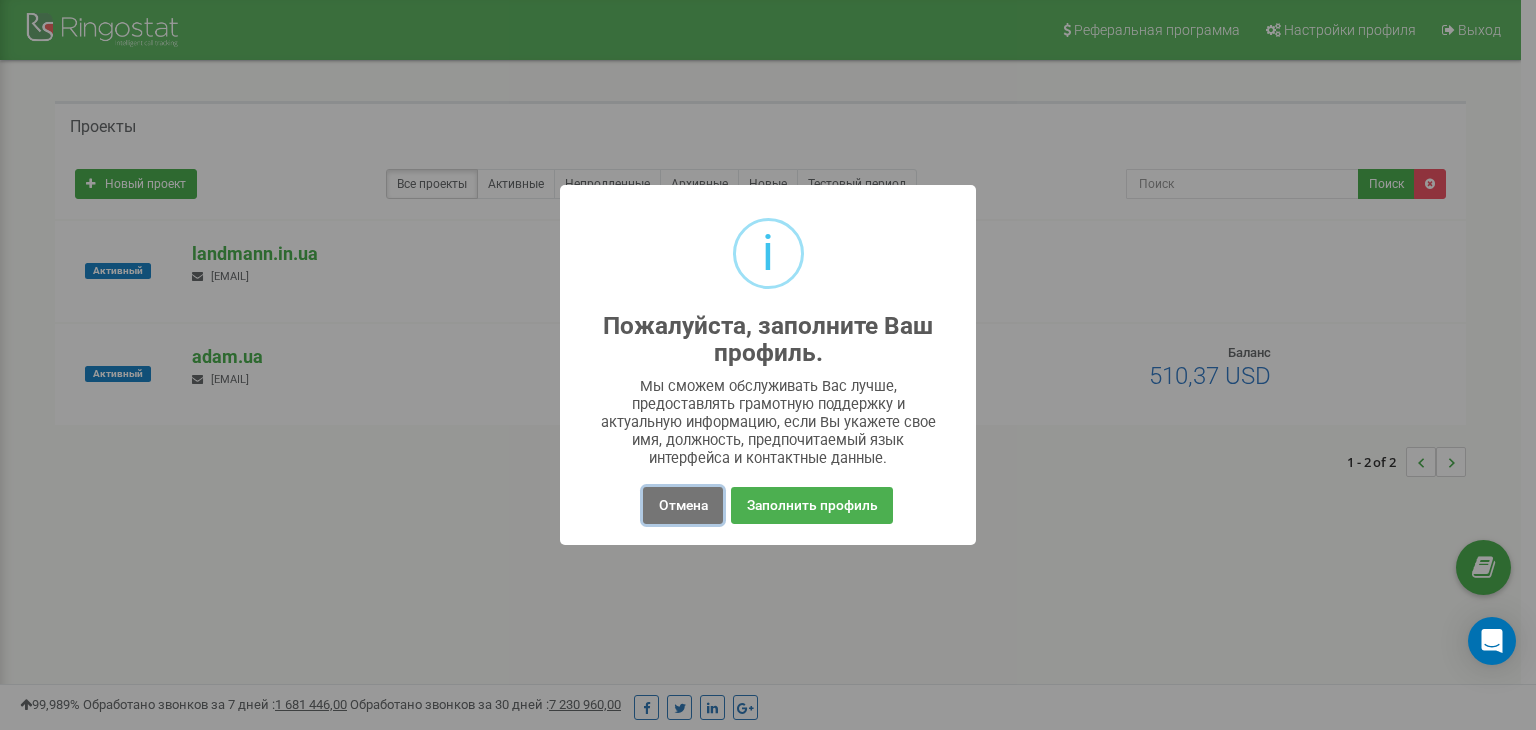 drag, startPoint x: 654, startPoint y: 506, endPoint x: 486, endPoint y: 433, distance: 183.17477 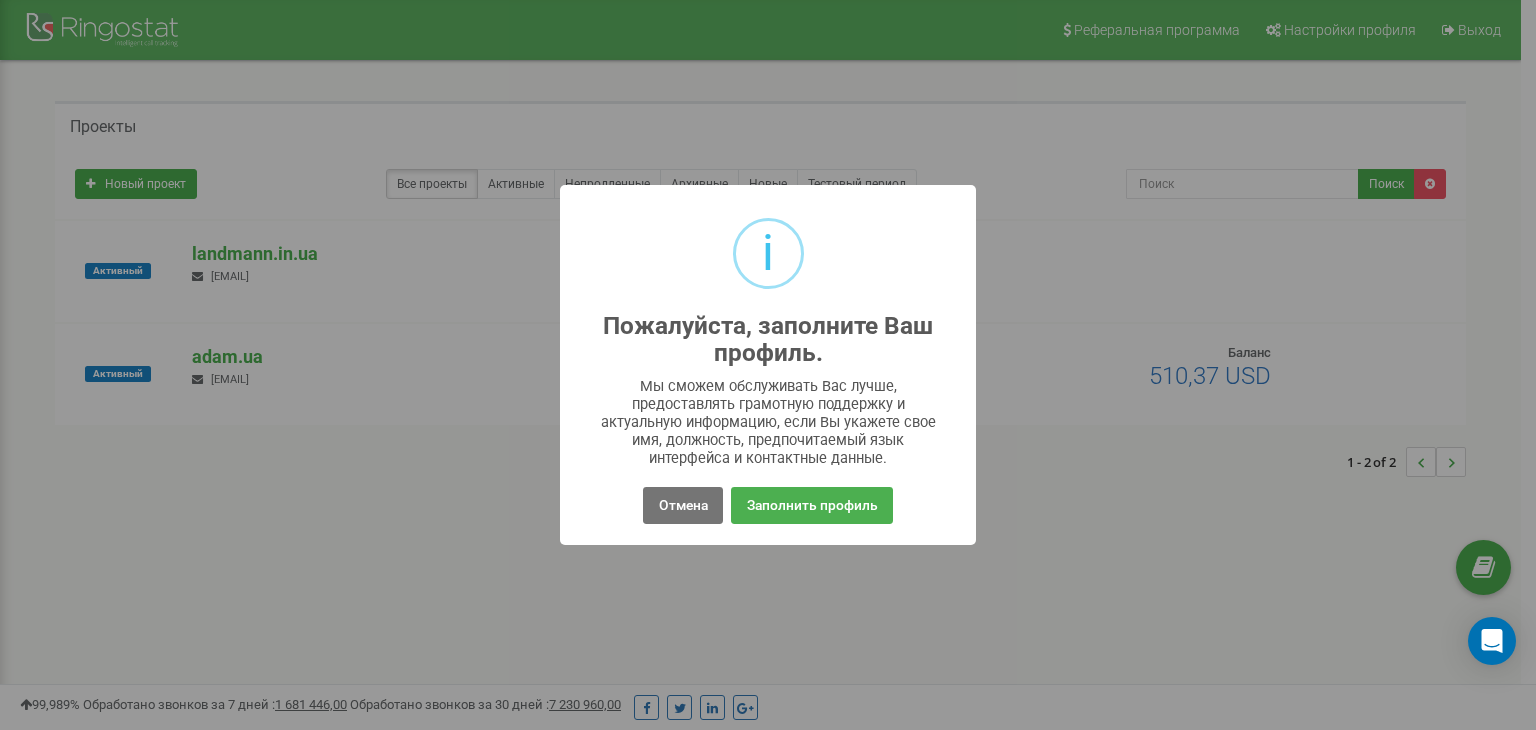 click on "i Пожалуйста, заполните Ваш профиль. × Мы сможем обслуживать Вас лучше, предоставлять грамотную поддержку и актуальную информацию, если Вы укажете свое имя, должность, предпочитаемый язык интерфейса и контактные данные. Отмена No Заполнить профиль" at bounding box center (768, 365) 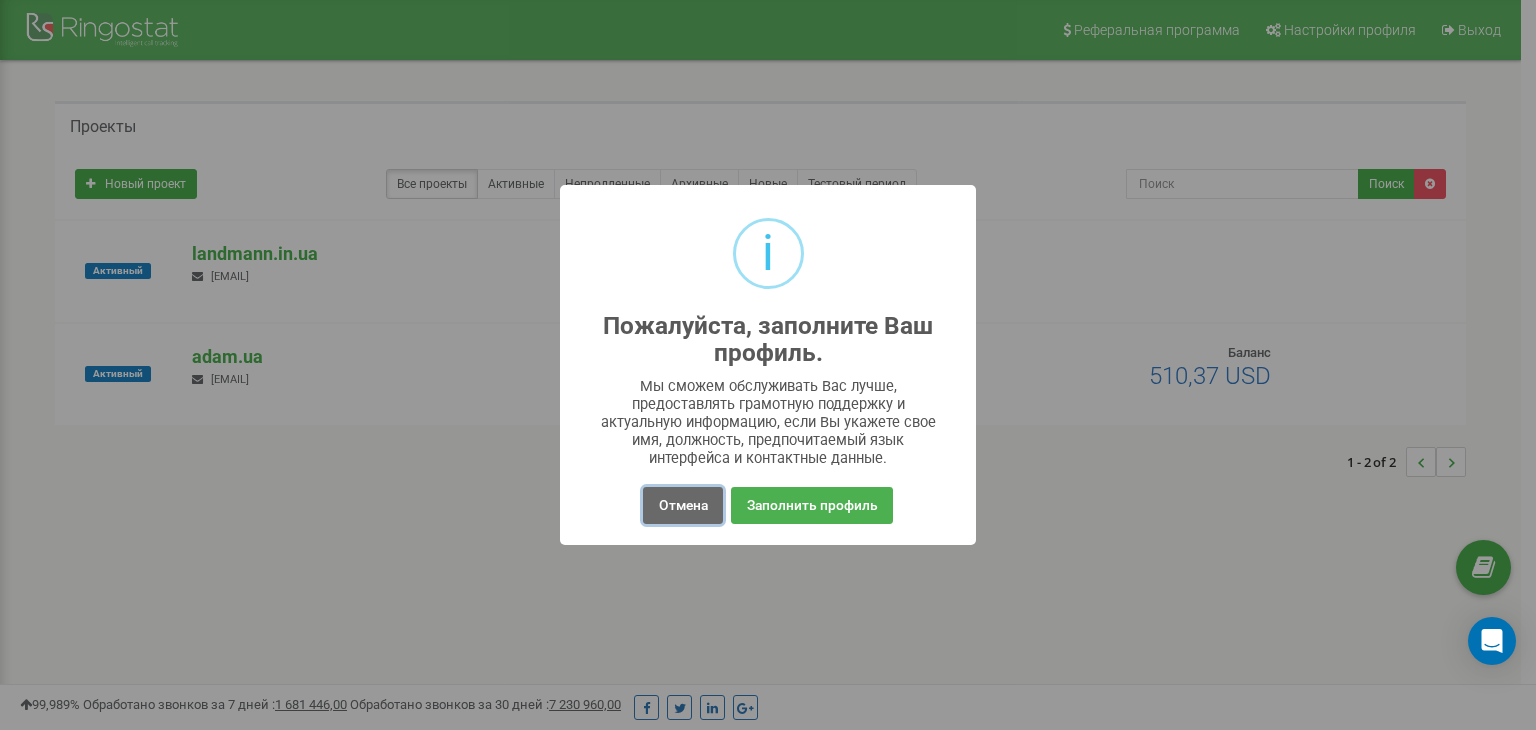 click on "Отмена" at bounding box center [682, 505] 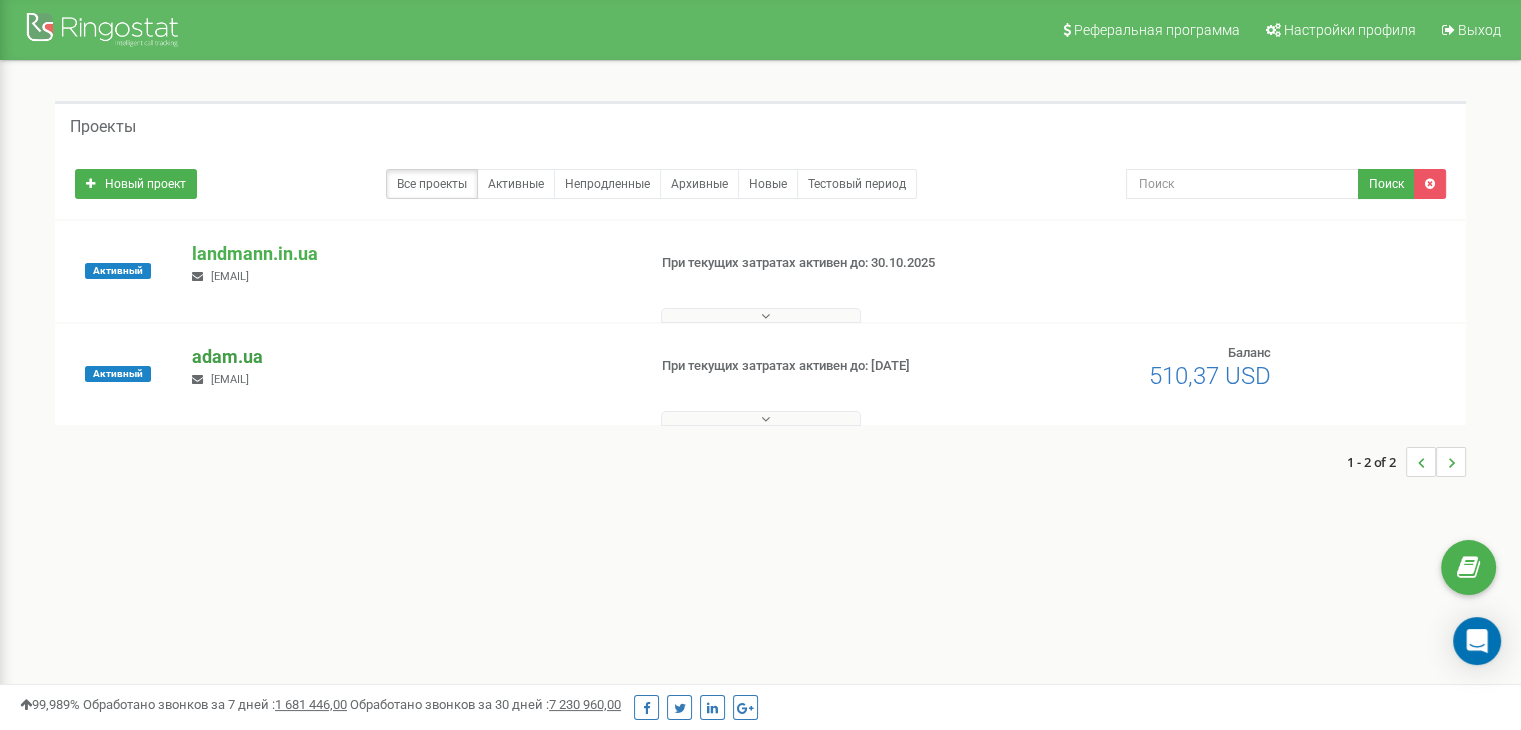 click on "adam.ua" at bounding box center [410, 357] 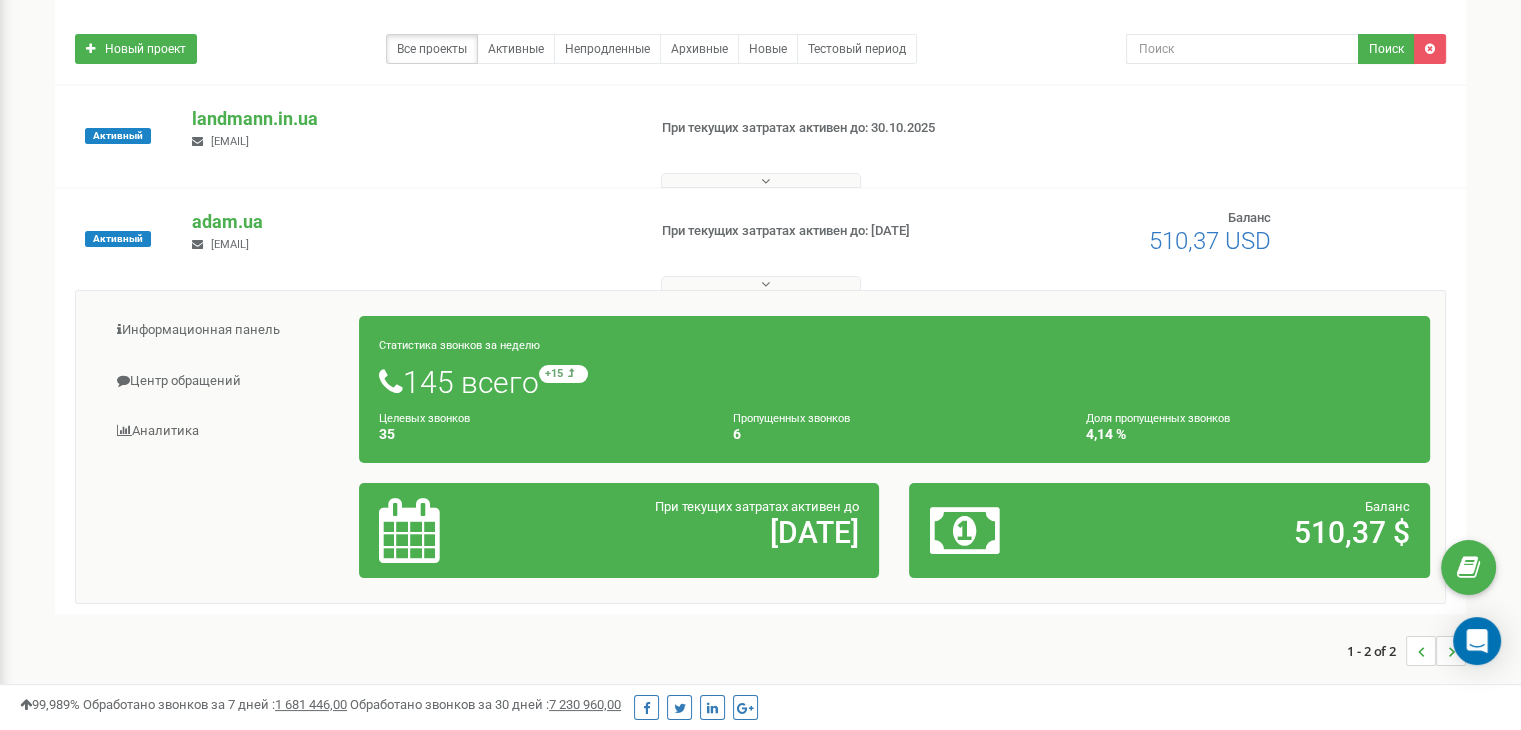scroll, scrollTop: 300, scrollLeft: 0, axis: vertical 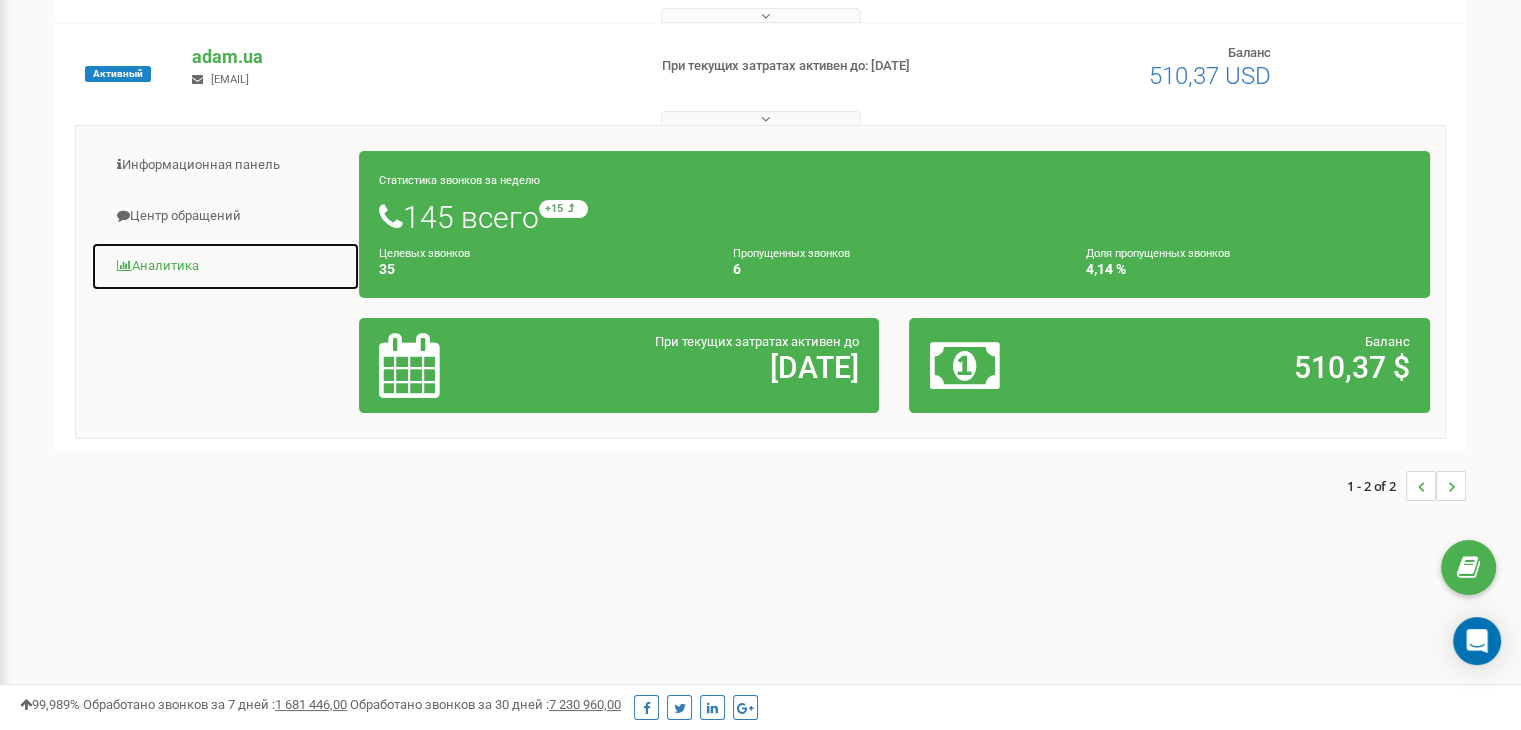 click on "Аналитика" at bounding box center (225, 266) 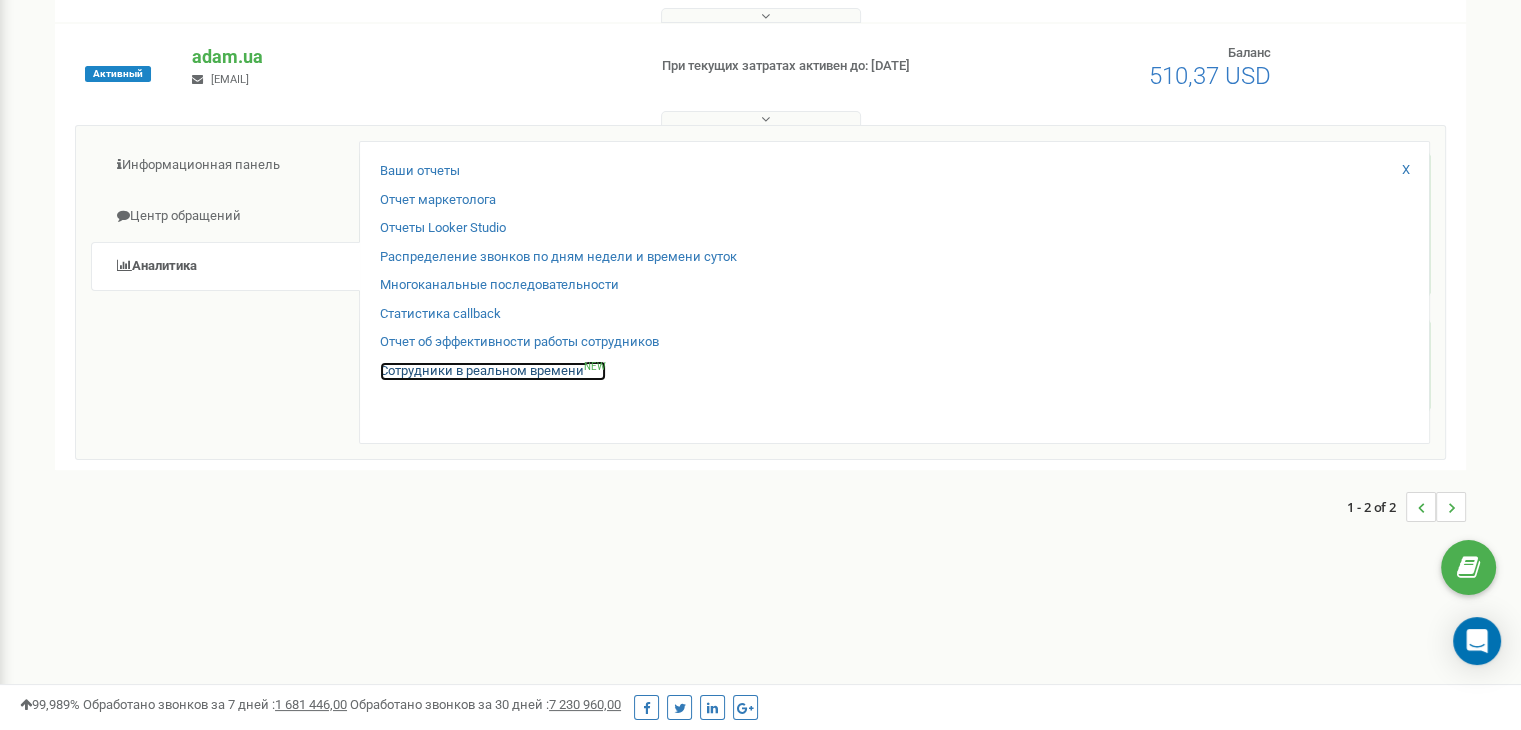 click on "Сотрудники в реальном времени  NEW" at bounding box center [493, 371] 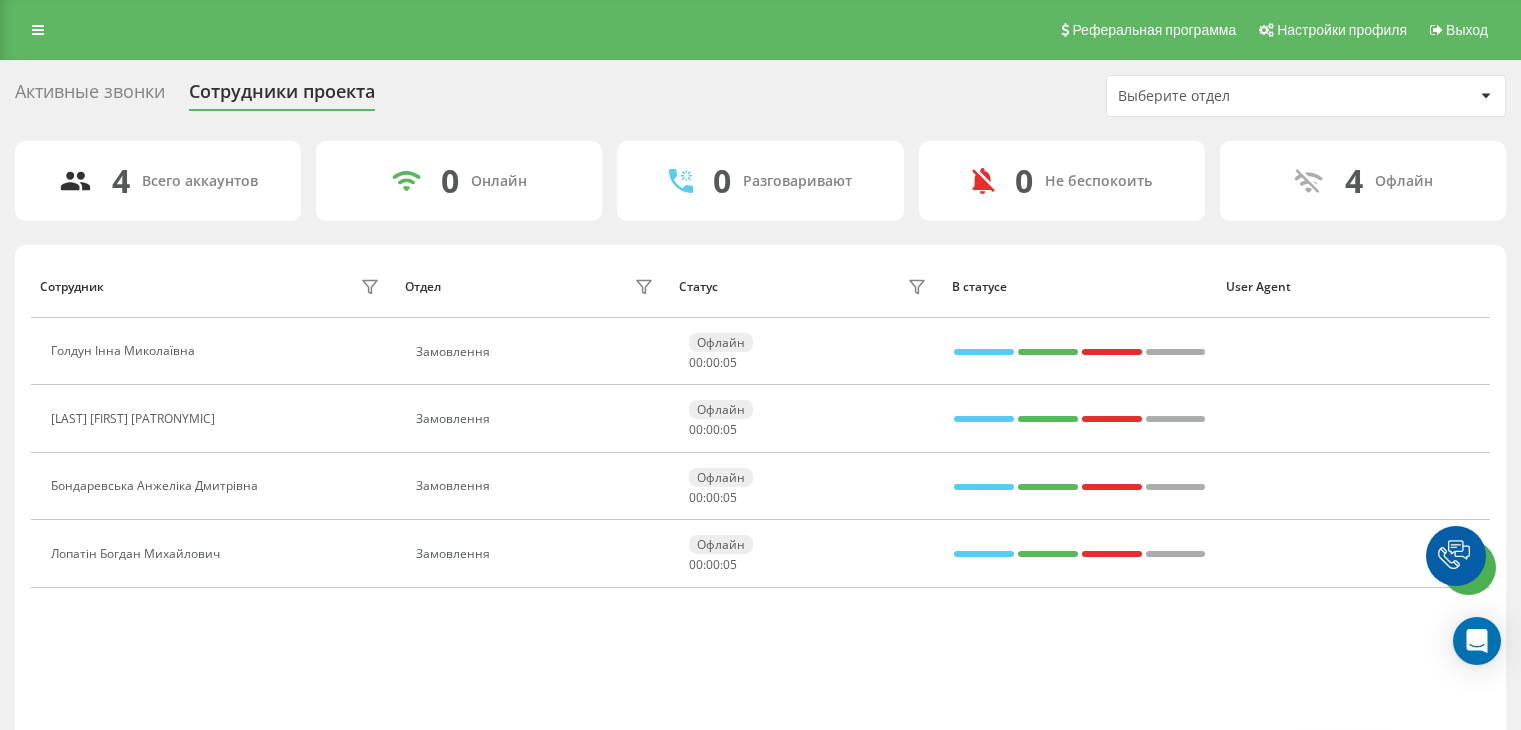 scroll, scrollTop: 0, scrollLeft: 0, axis: both 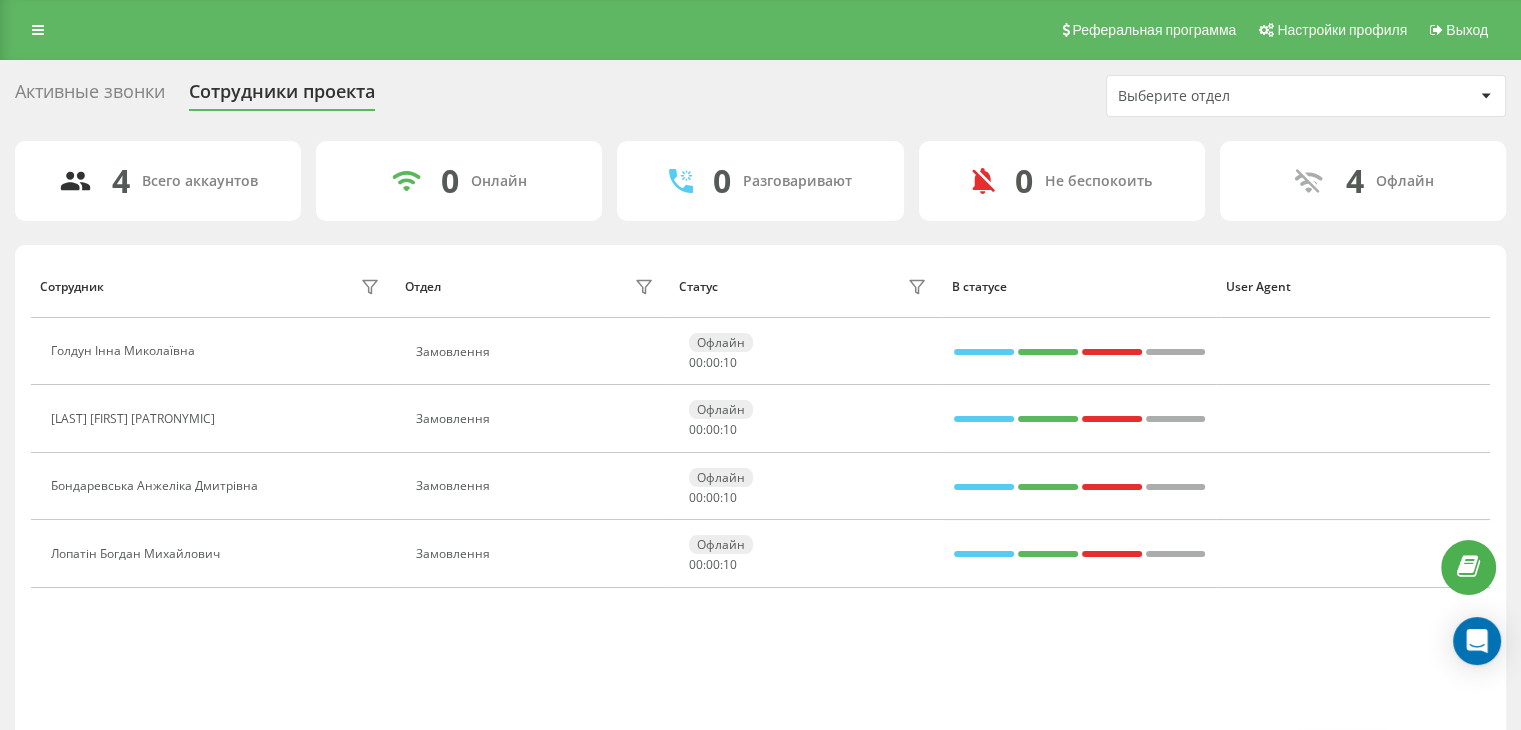 click on "Активные звонки Сотрудники проекта Выберите отдел" at bounding box center [760, 96] 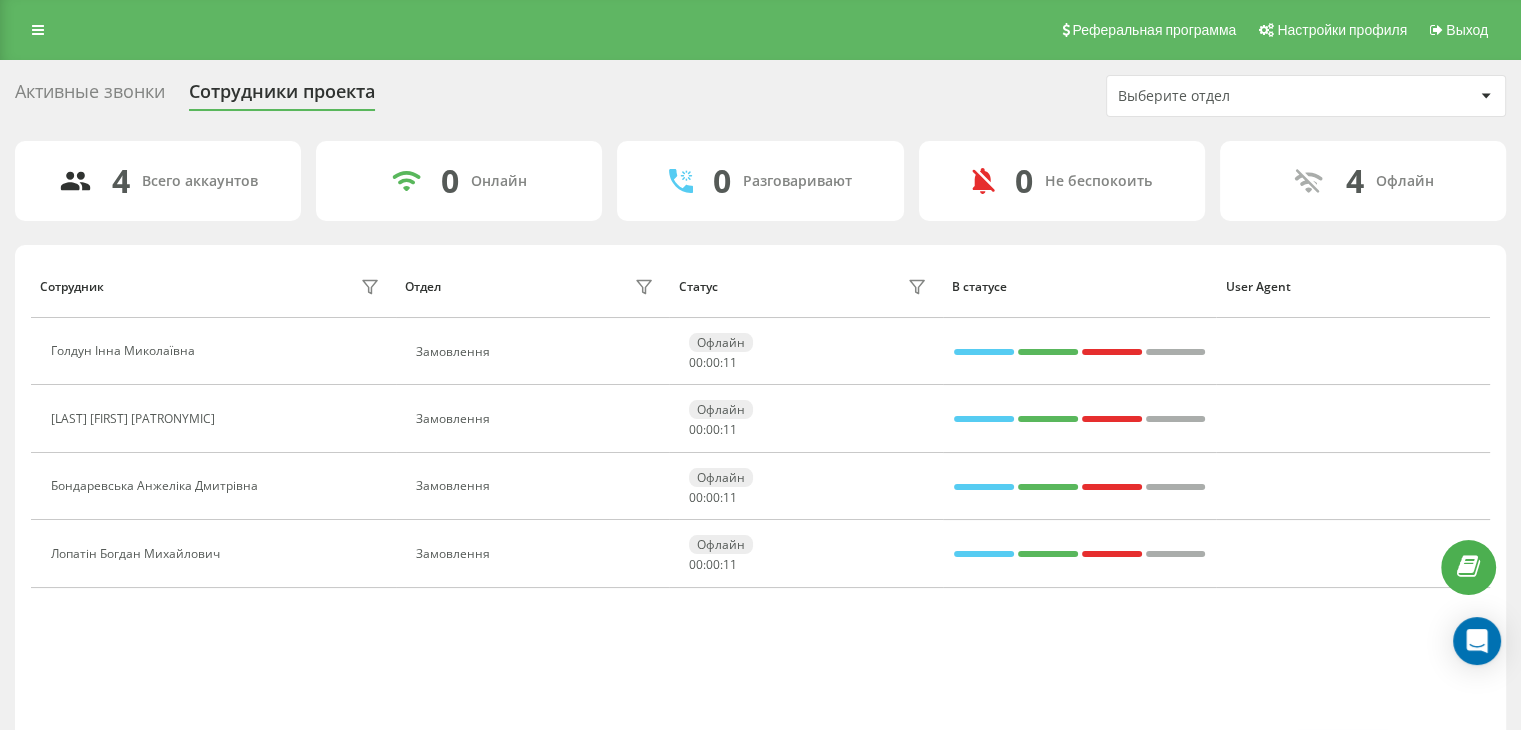 click on "Активные звонки" at bounding box center [90, 96] 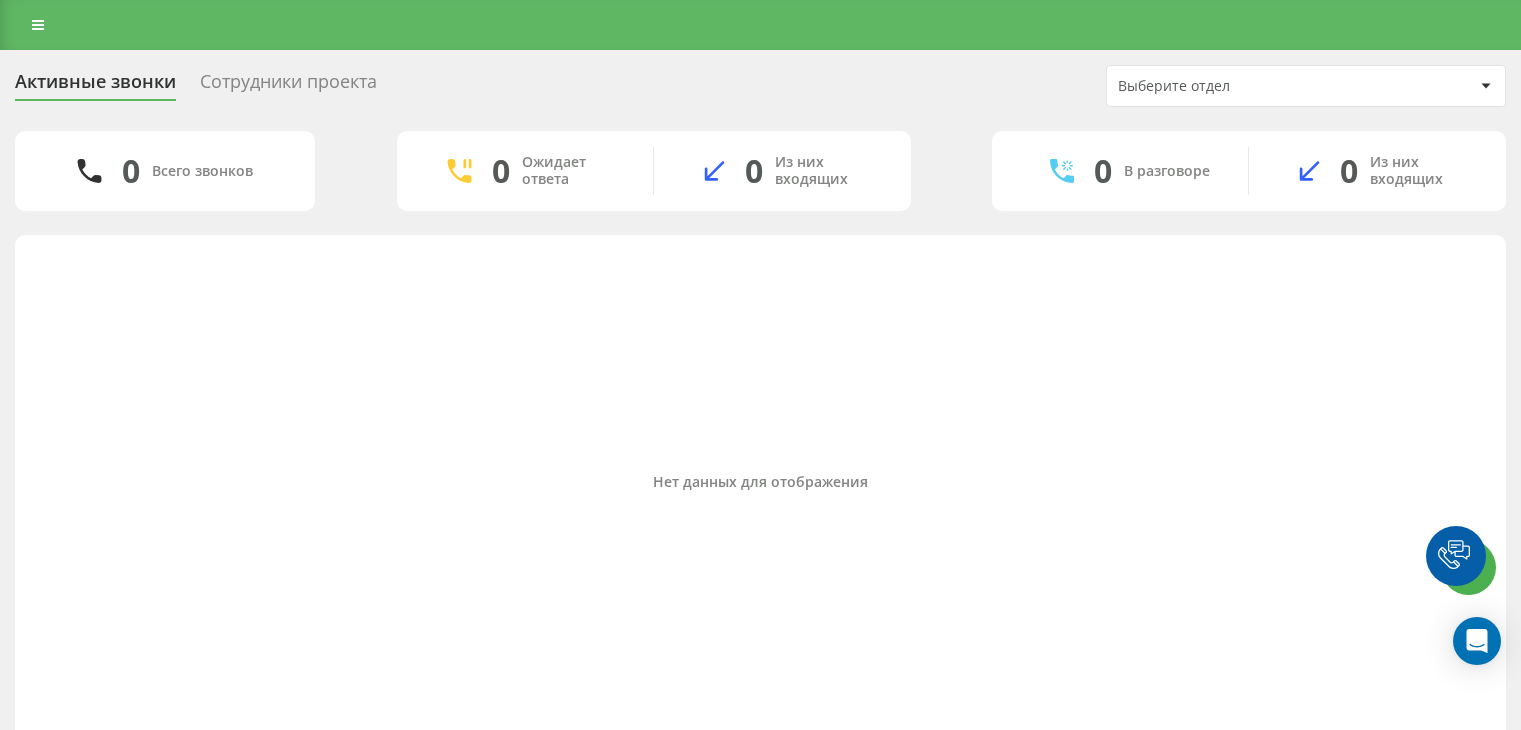 scroll, scrollTop: 0, scrollLeft: 0, axis: both 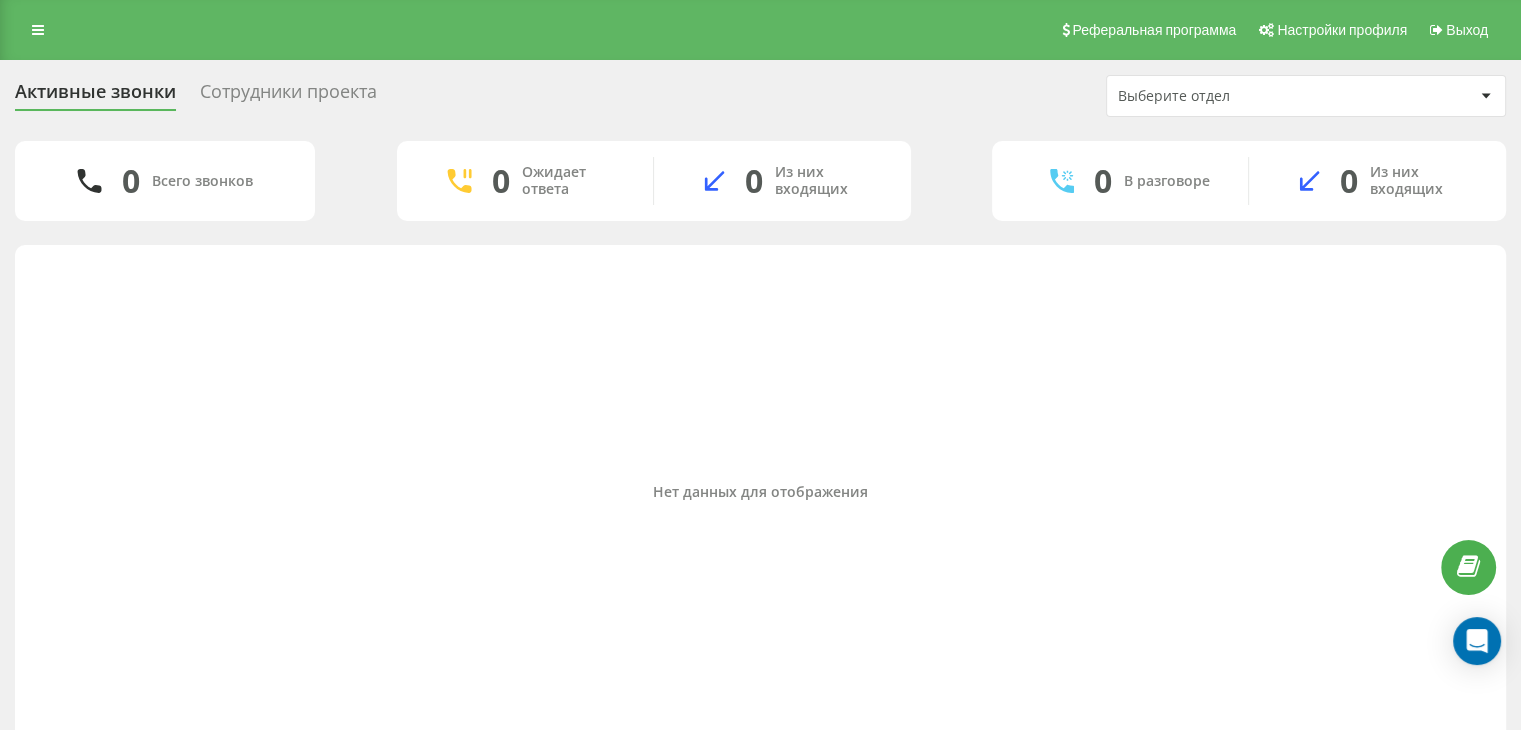 click on "Сотрудники проекта" at bounding box center [288, 96] 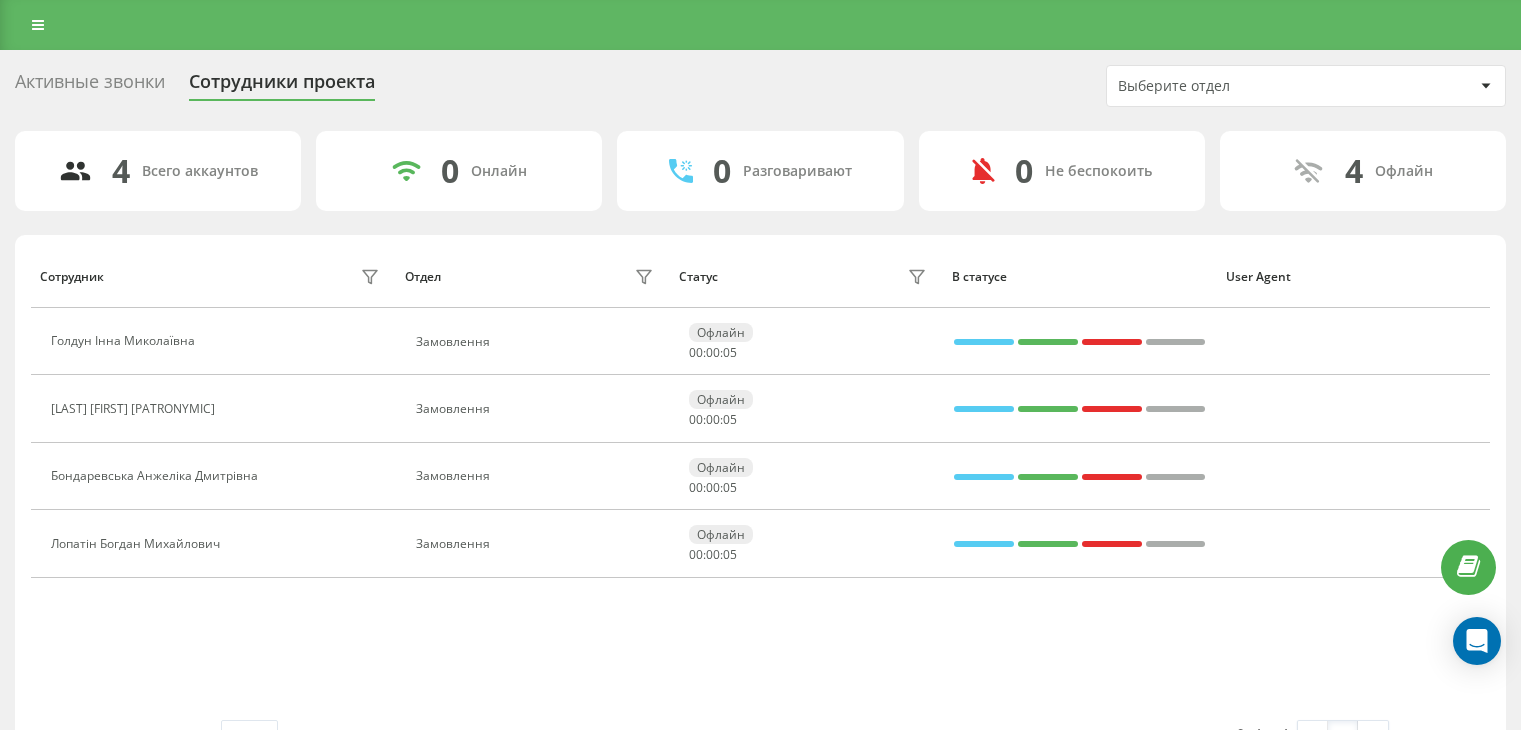scroll, scrollTop: 0, scrollLeft: 0, axis: both 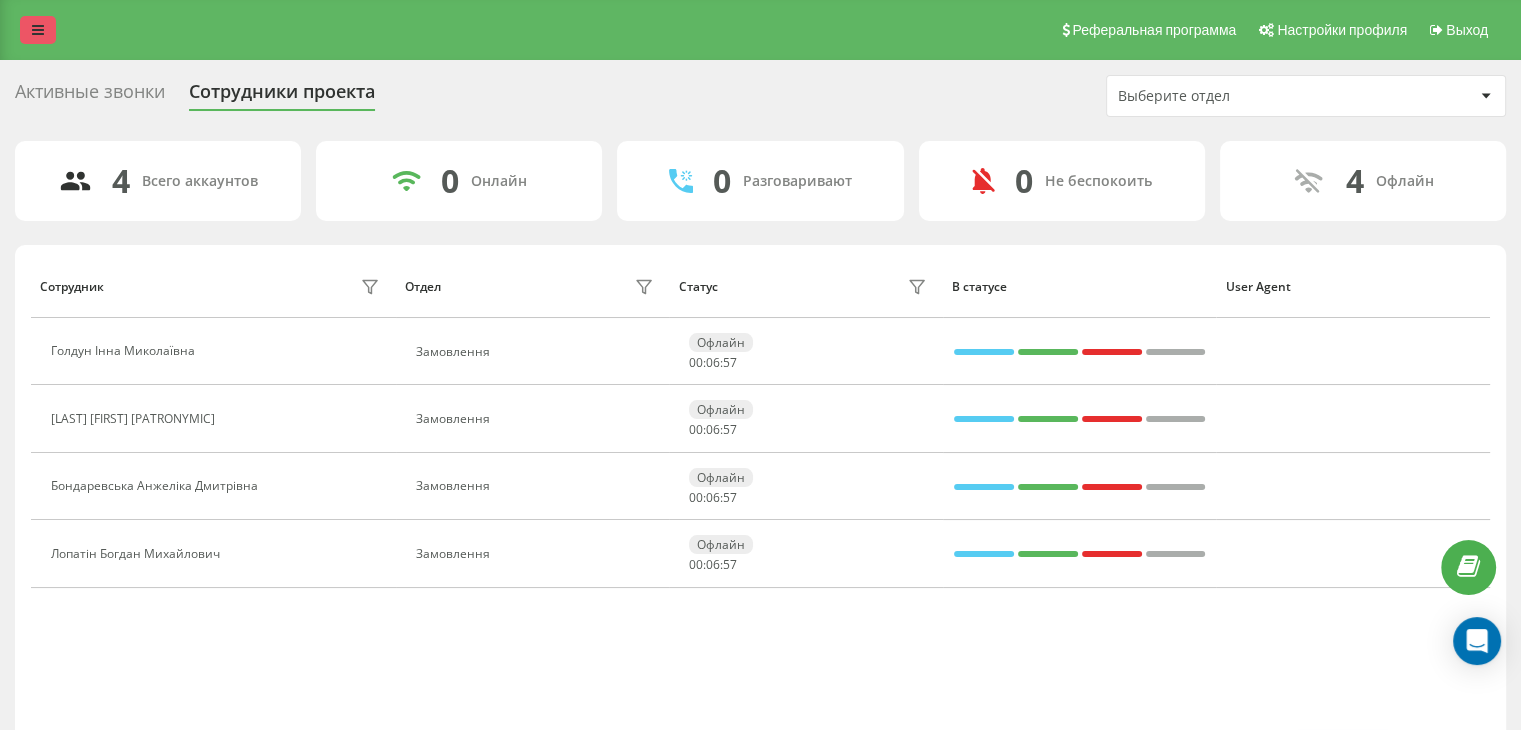 click at bounding box center [38, 30] 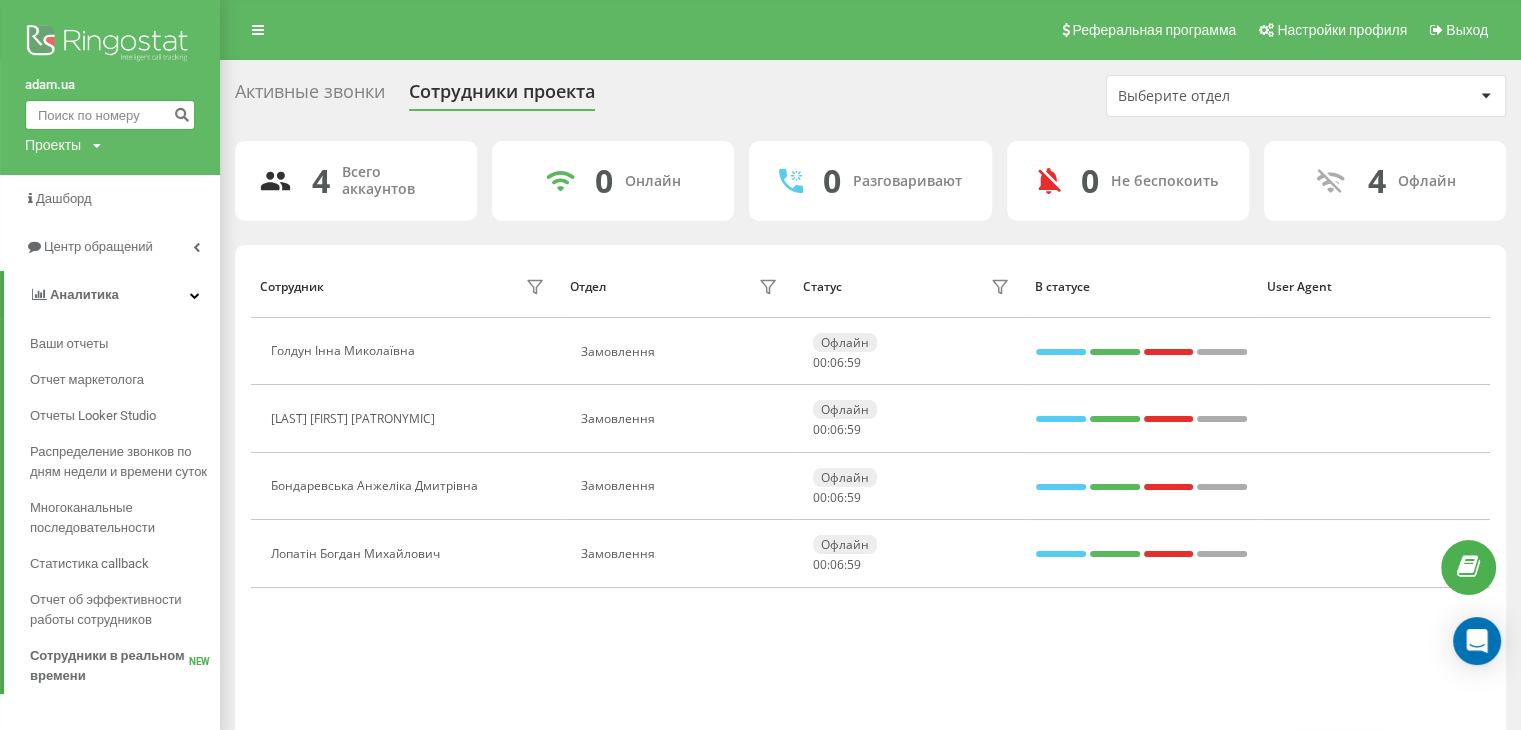click at bounding box center (110, 115) 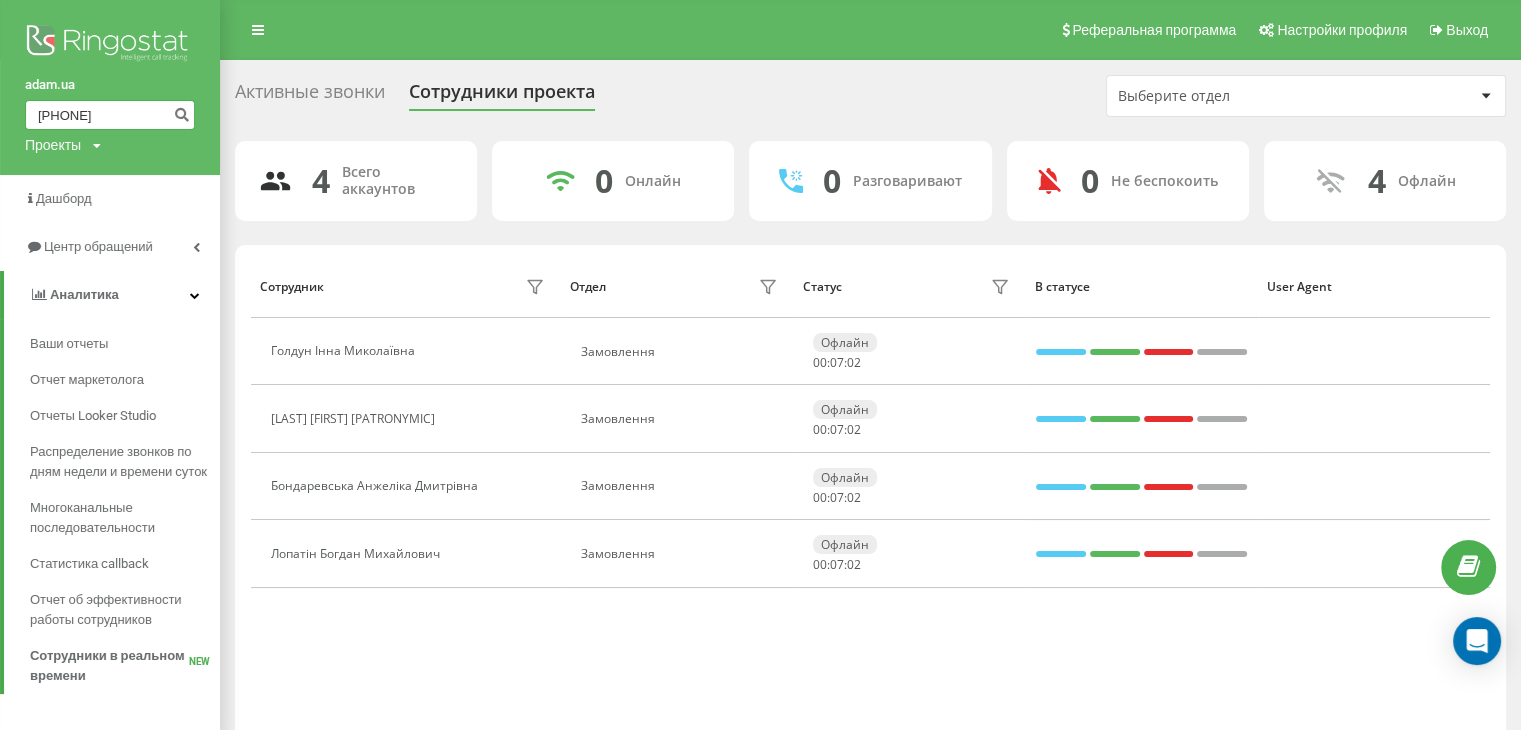 type on "[PHONE]" 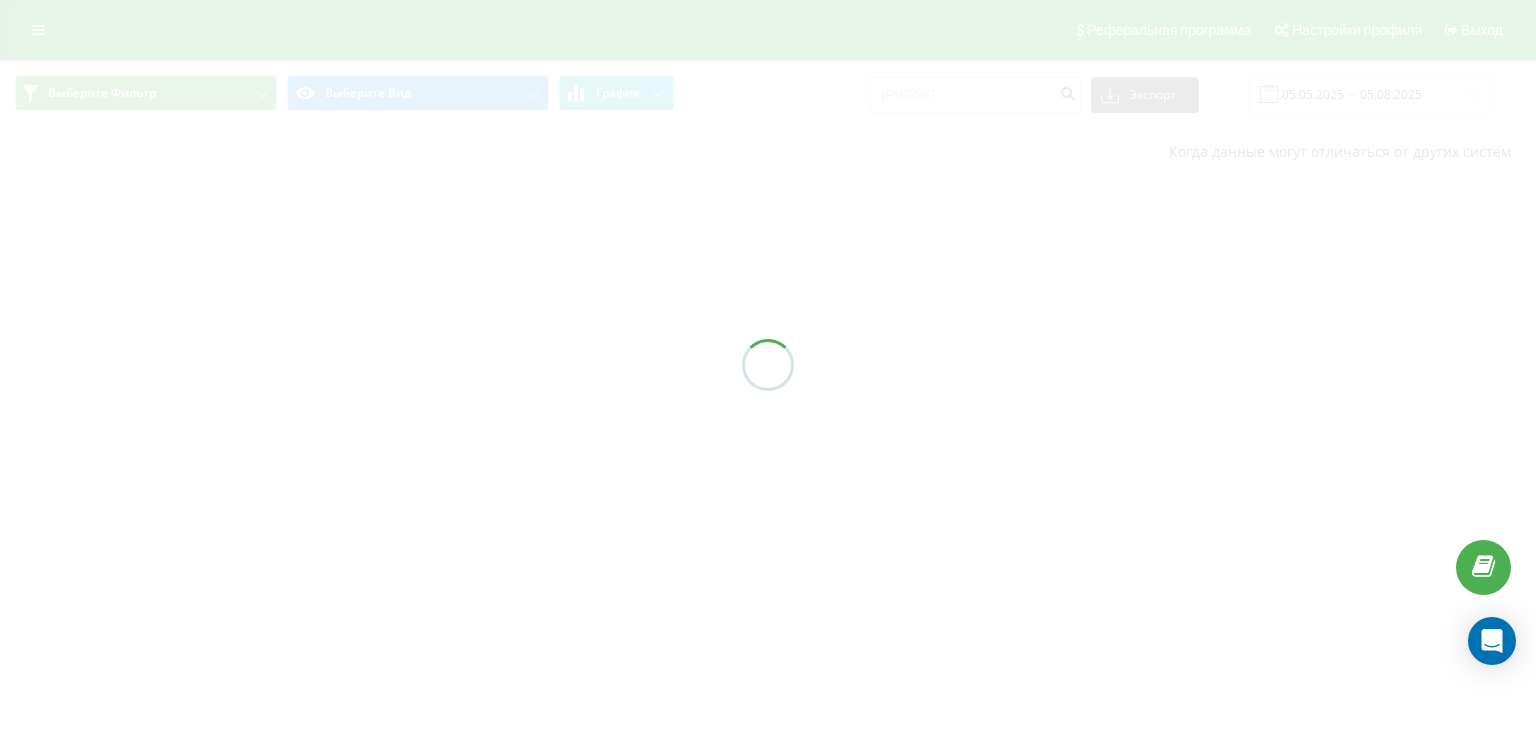 scroll, scrollTop: 0, scrollLeft: 0, axis: both 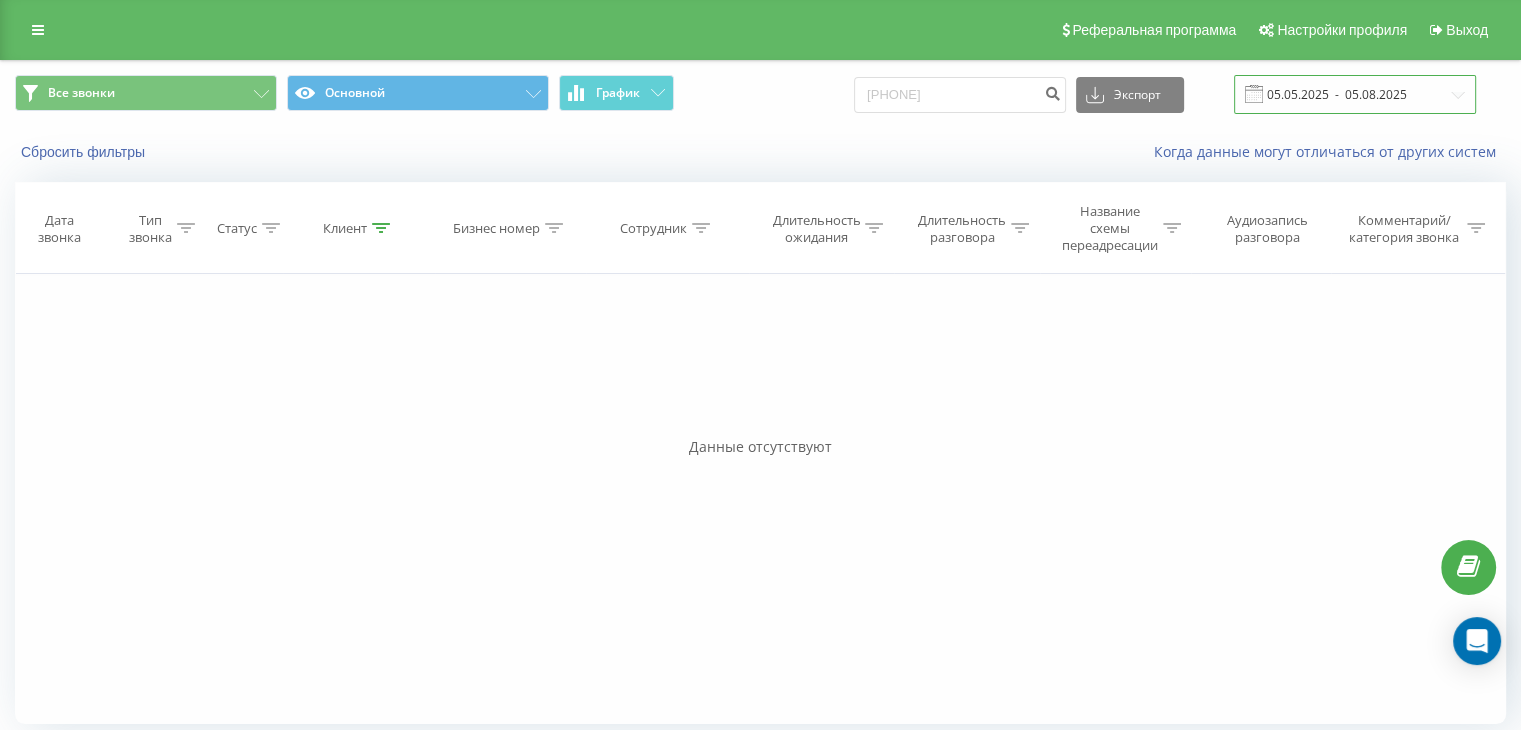 click on "05.05.2025  -  05.08.2025" at bounding box center [1355, 94] 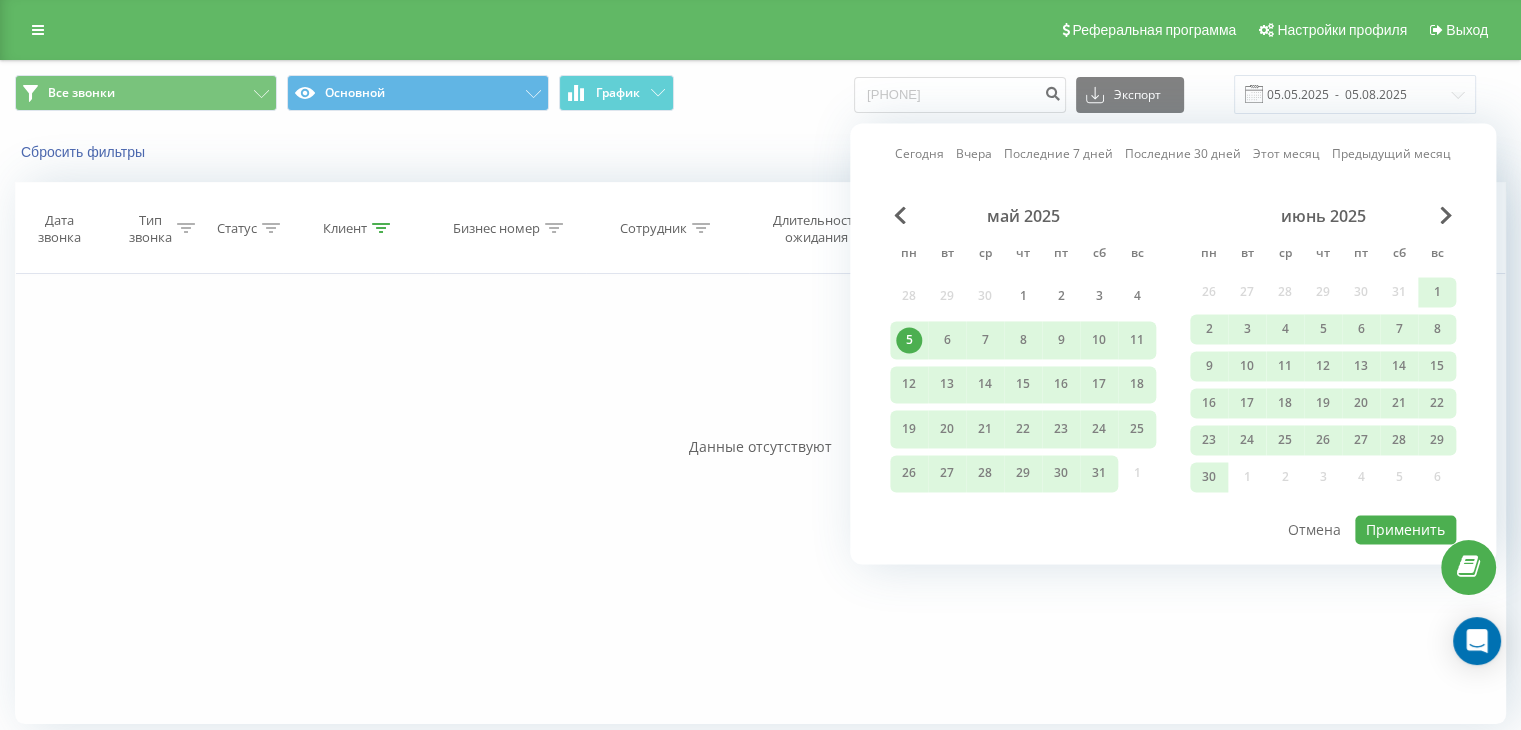 click on "Сегодня Вчера Последние 7 дней Последние 30 дней Этот месяц Предыдущий месяц май 2025 пн вт ср чт пт сб вс 28 29 30 1 2 3 4 5 6 7 8 9 10 11 12 13 14 15 16 17 18 19 20 21 22 23 24 25 26 27 28 29 30 31 1 июнь 2025 пн вт ср чт пт сб вс 26 27 28 29 30 31 1 2 3 4 5 6 7 8 9 10 11 12 13 14 15 16 17 18 19 20 21 22 23 24 25 26 27 28 29 30 1 2 3 4 5 6 Применить Отмена" at bounding box center (1173, 343) 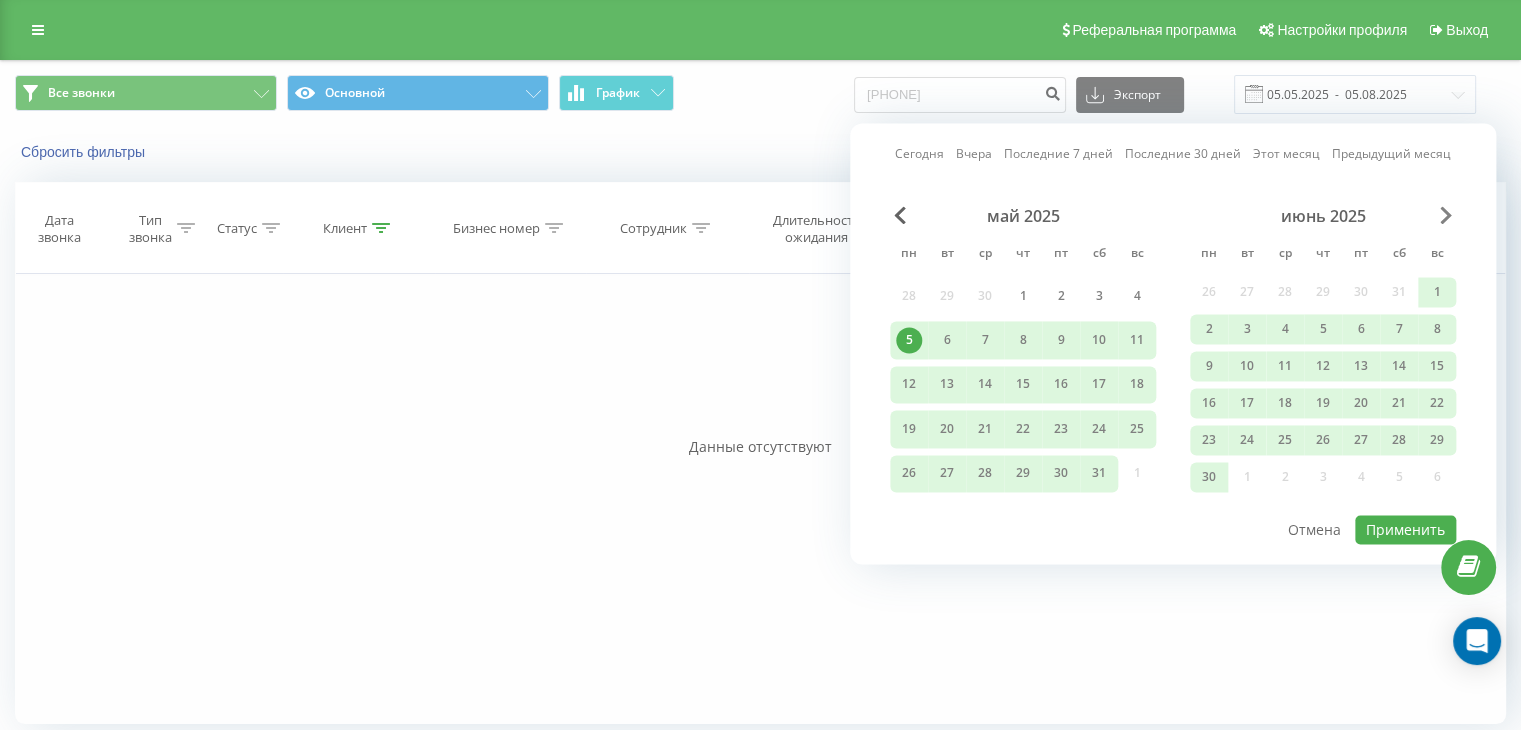 click at bounding box center [1446, 215] 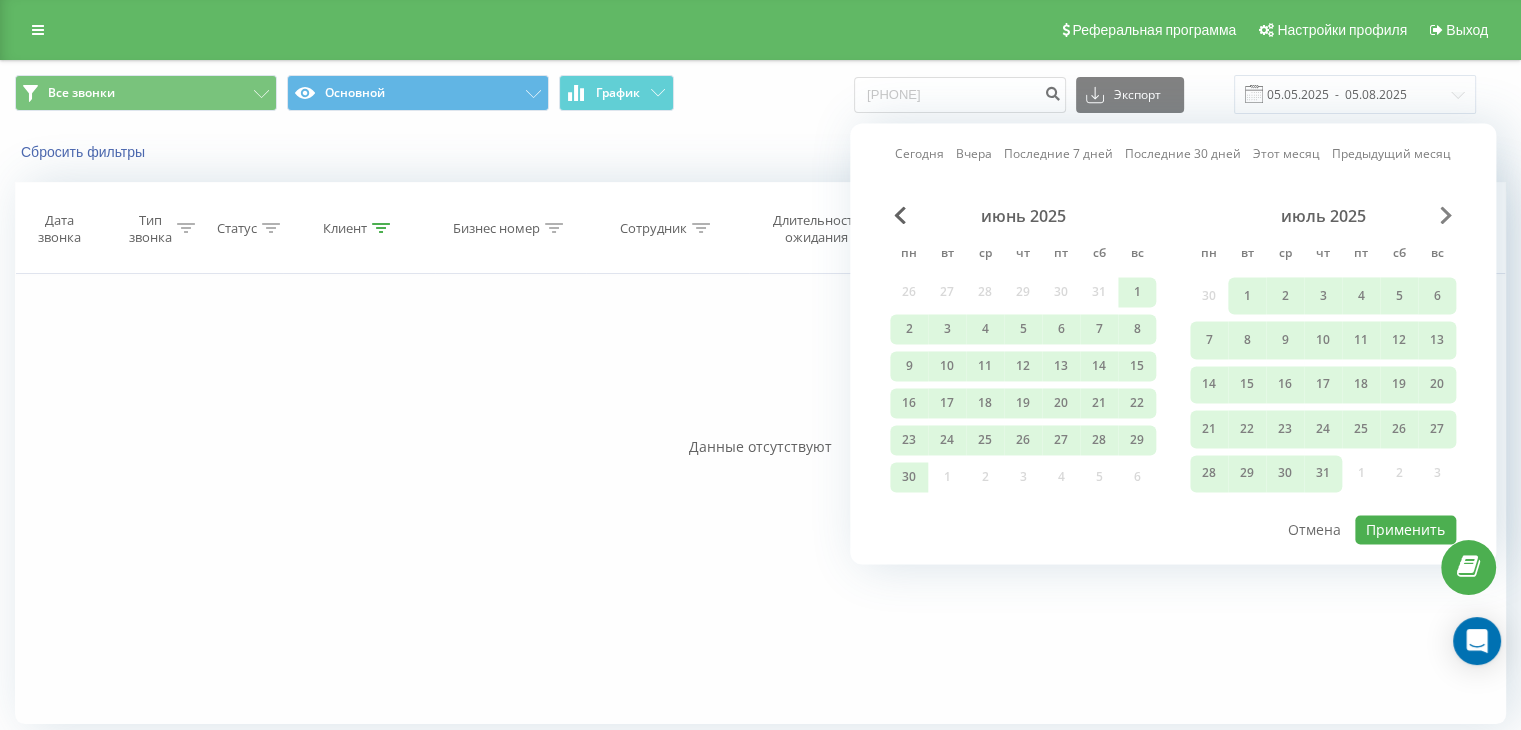 click at bounding box center (1446, 215) 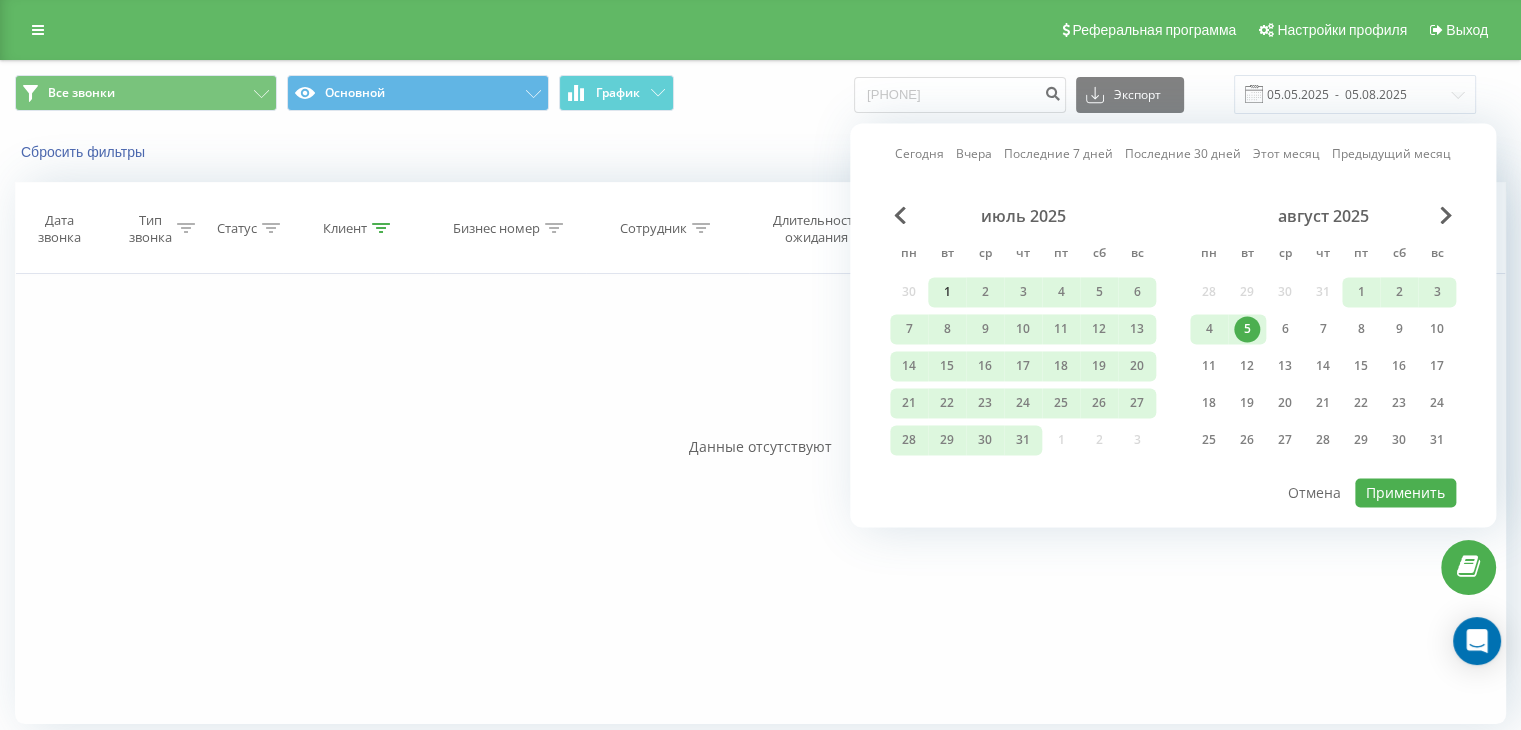 click on "1" at bounding box center [947, 292] 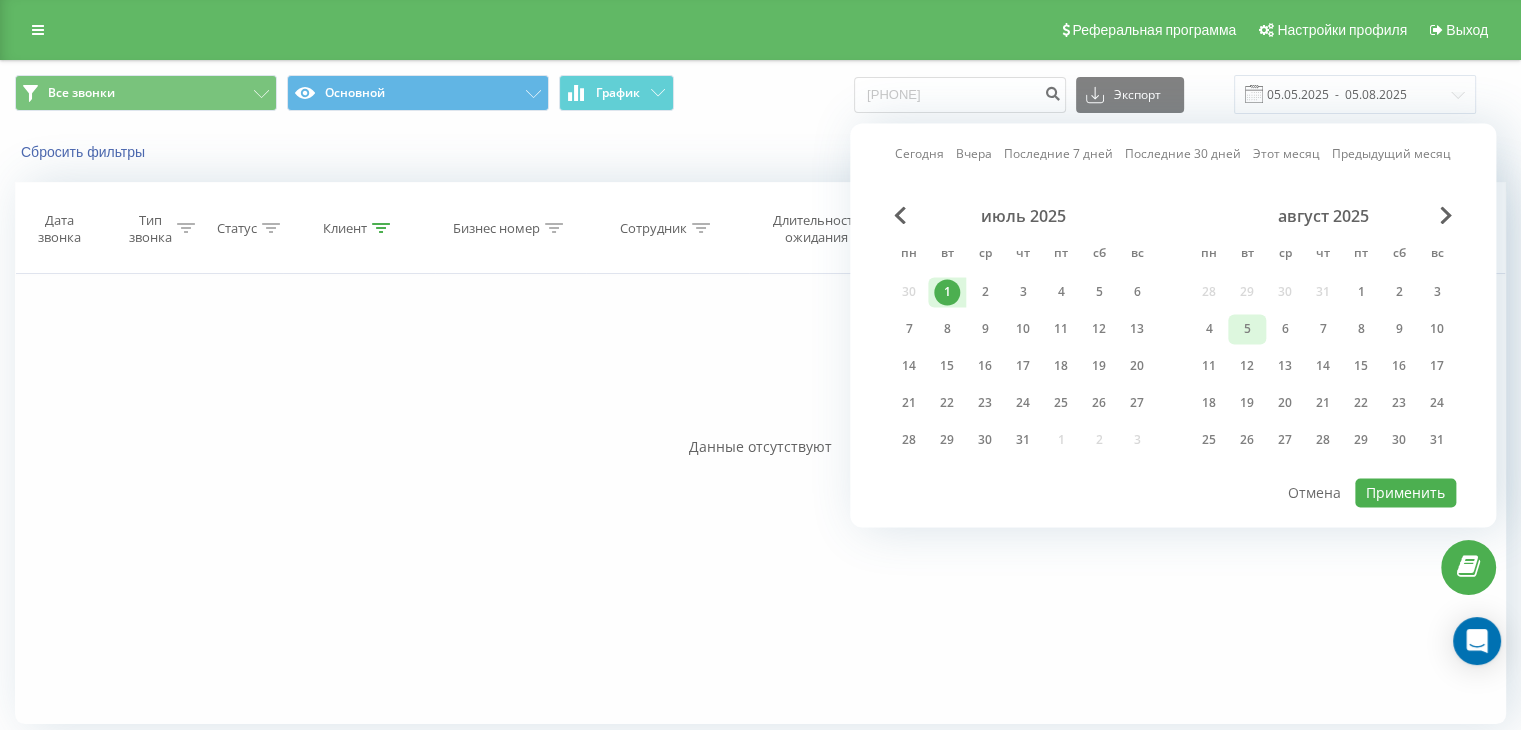 click on "5" at bounding box center (1247, 329) 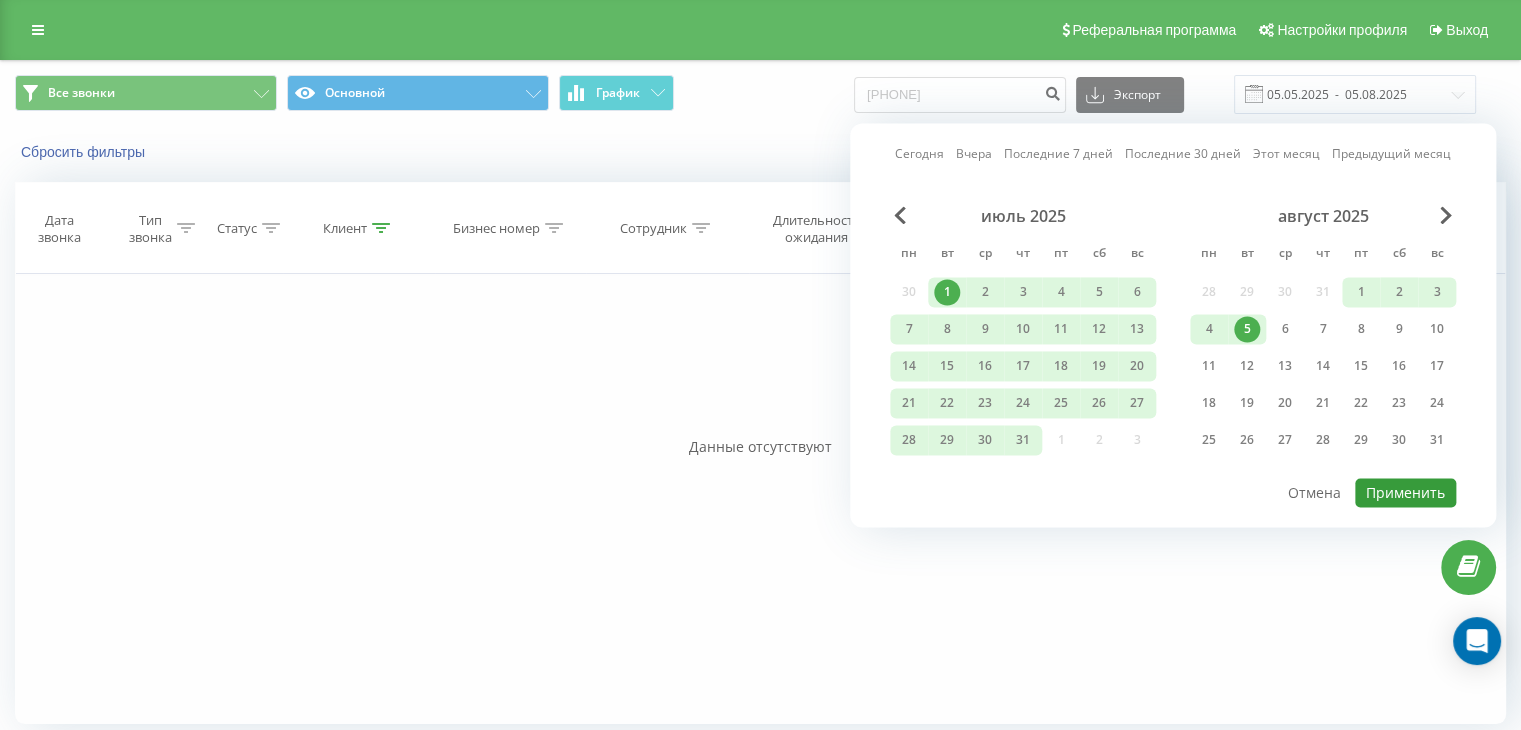 click on "Применить" at bounding box center [1405, 492] 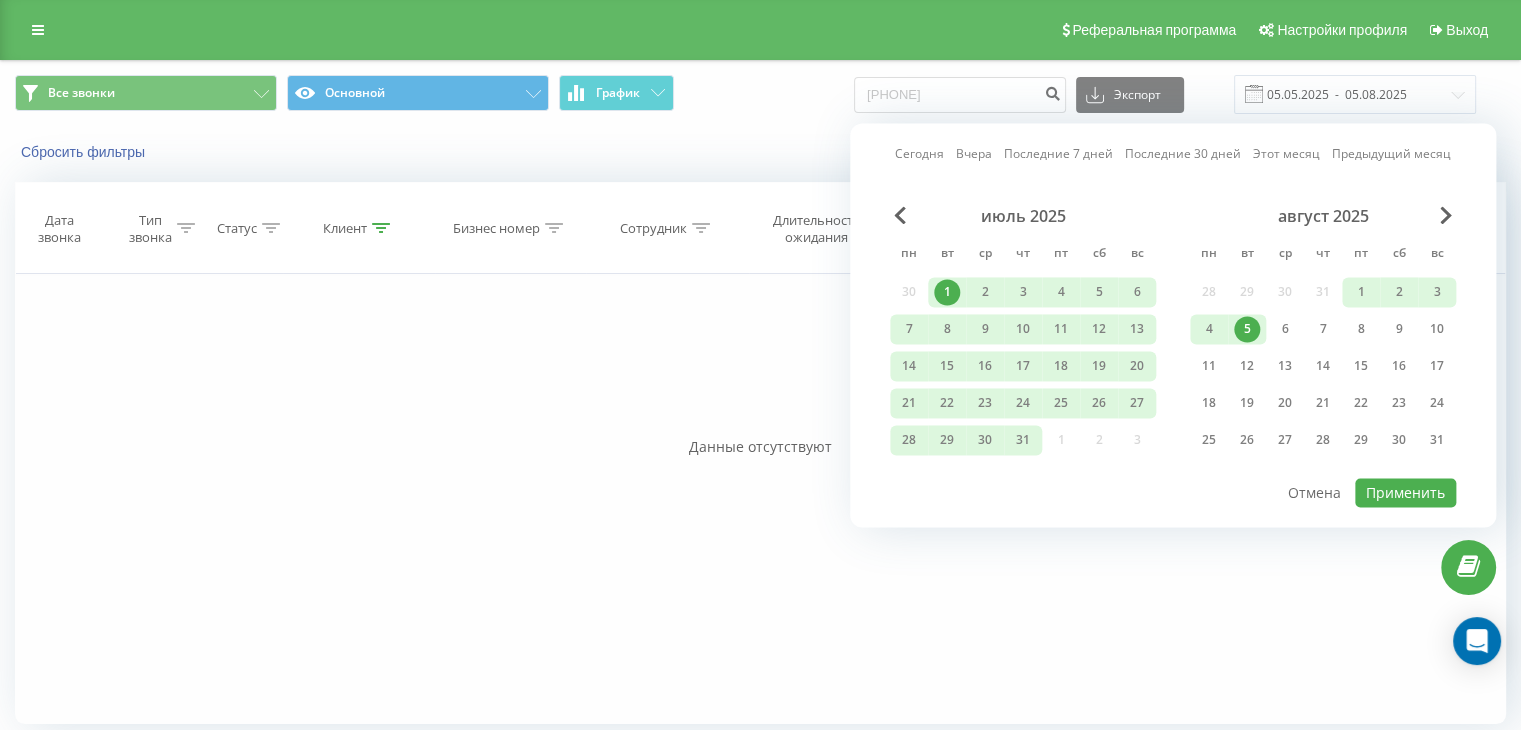 type on "01.07.2025  -  05.08.2025" 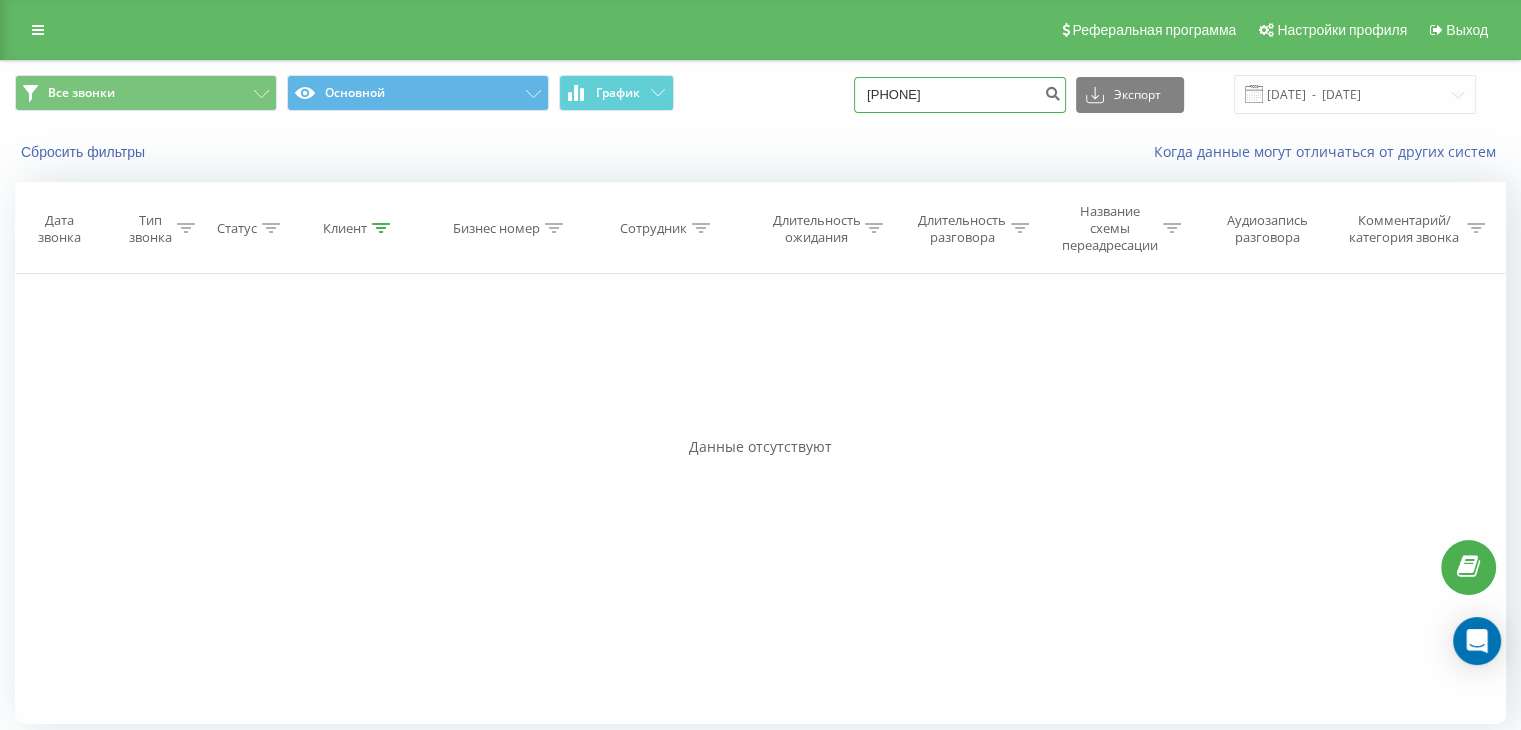 click on "+38(099)234-36-08" at bounding box center [960, 95] 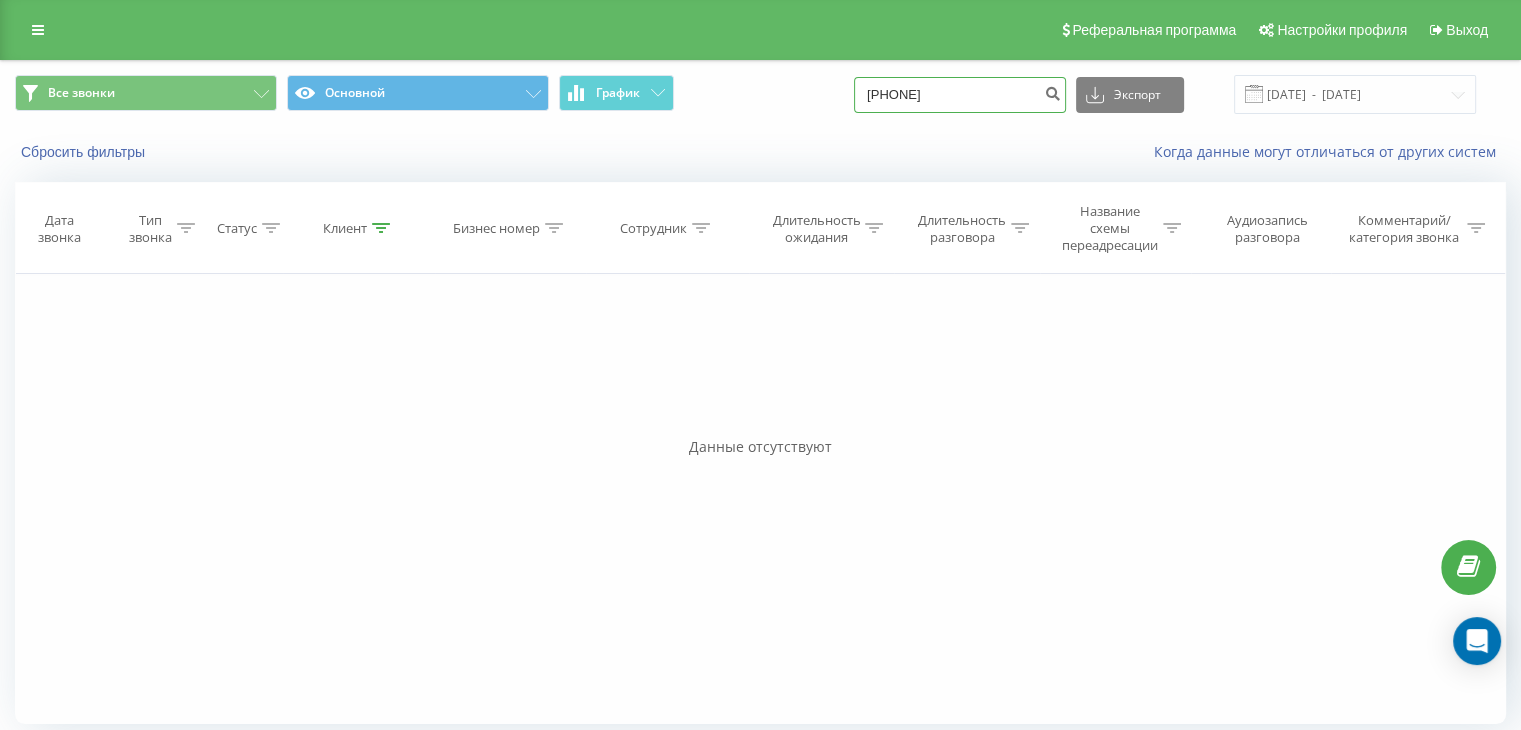 click on "(099)234-36-08" at bounding box center (960, 95) 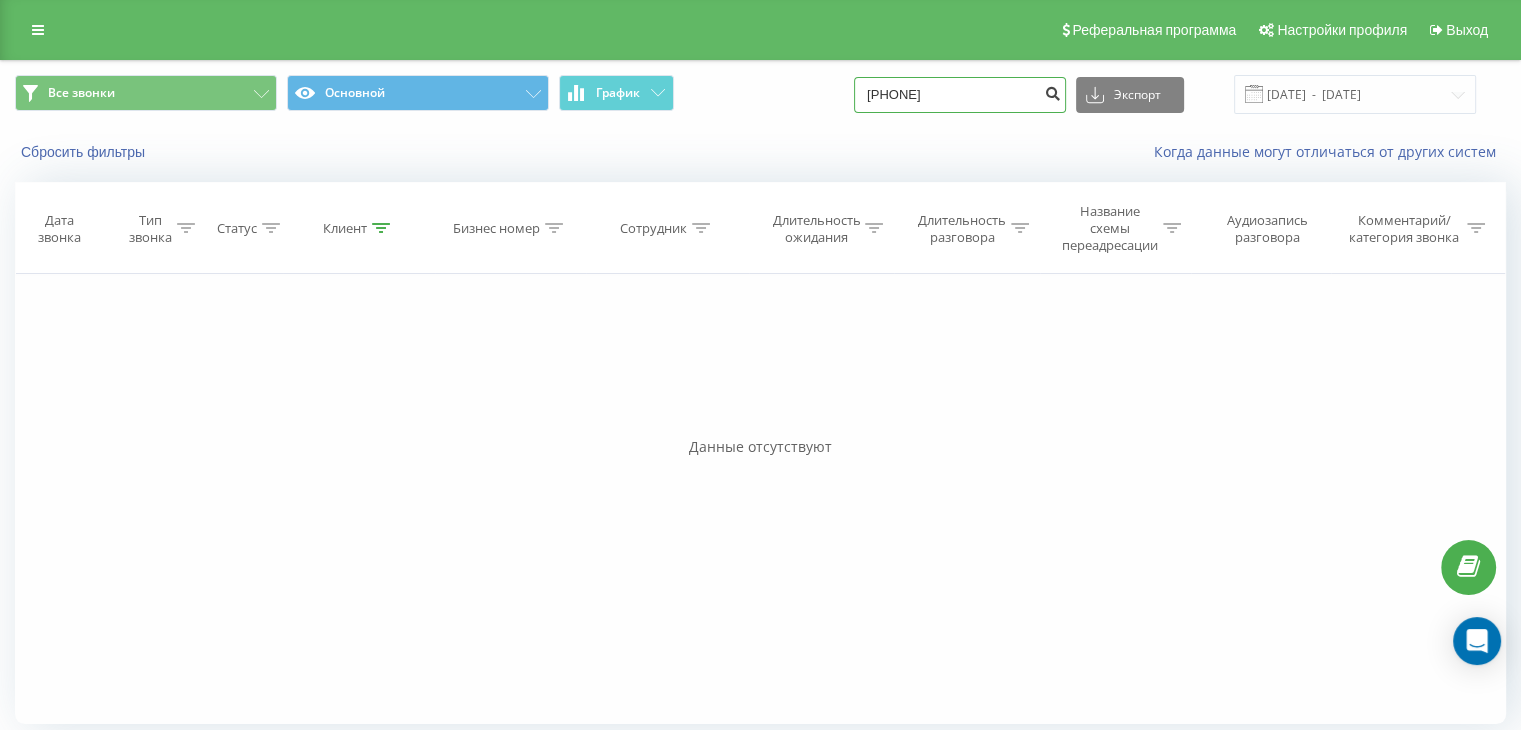 type on "[PHONE]" 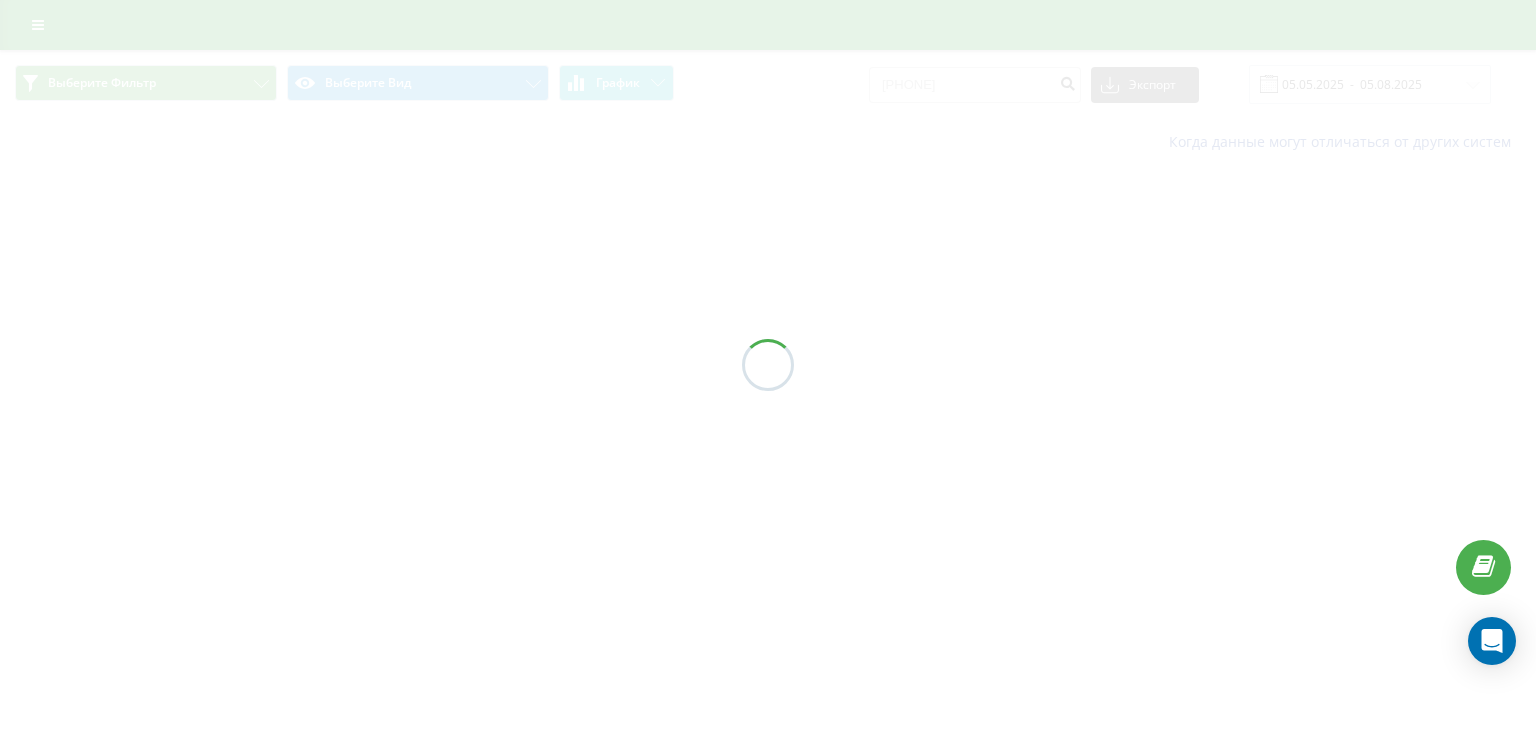 scroll, scrollTop: 0, scrollLeft: 0, axis: both 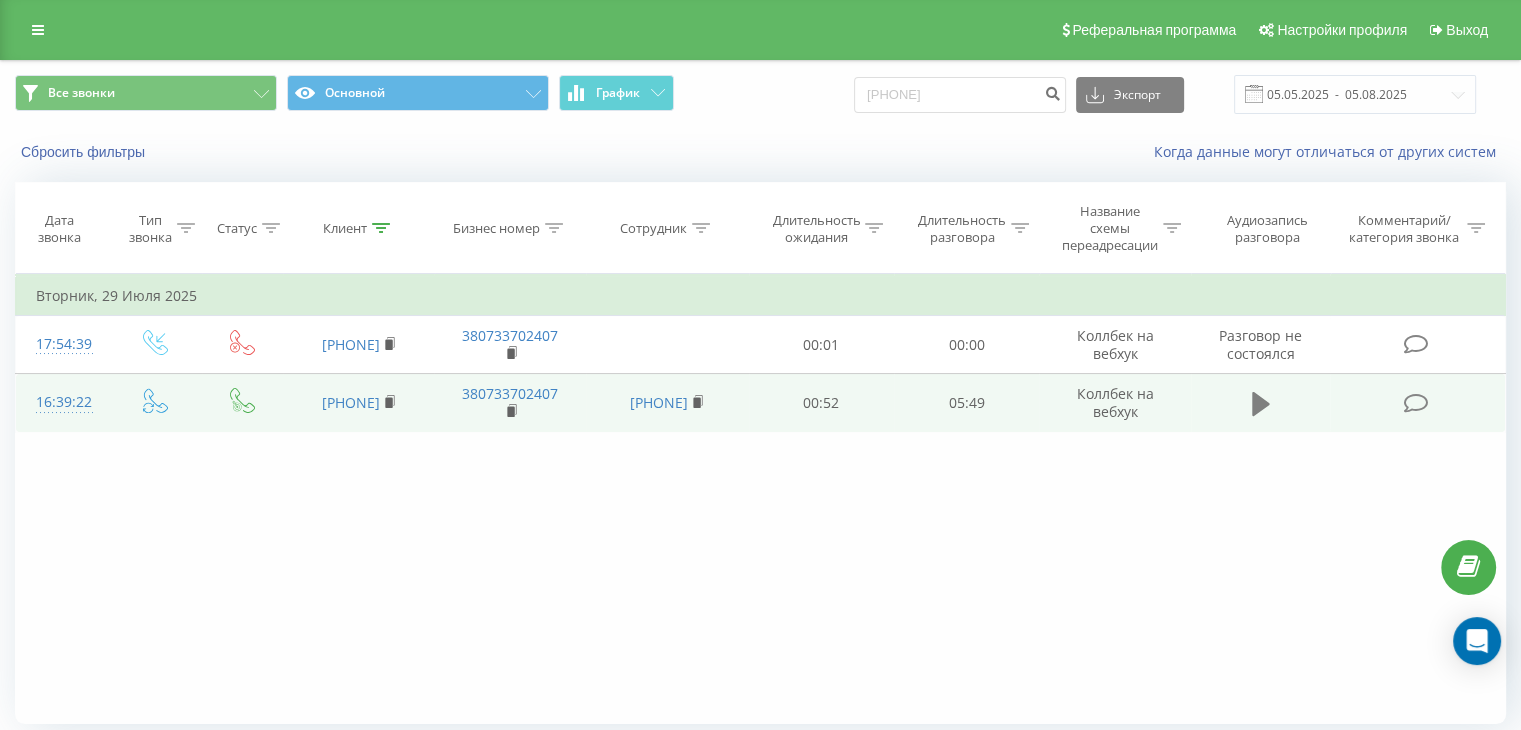 click 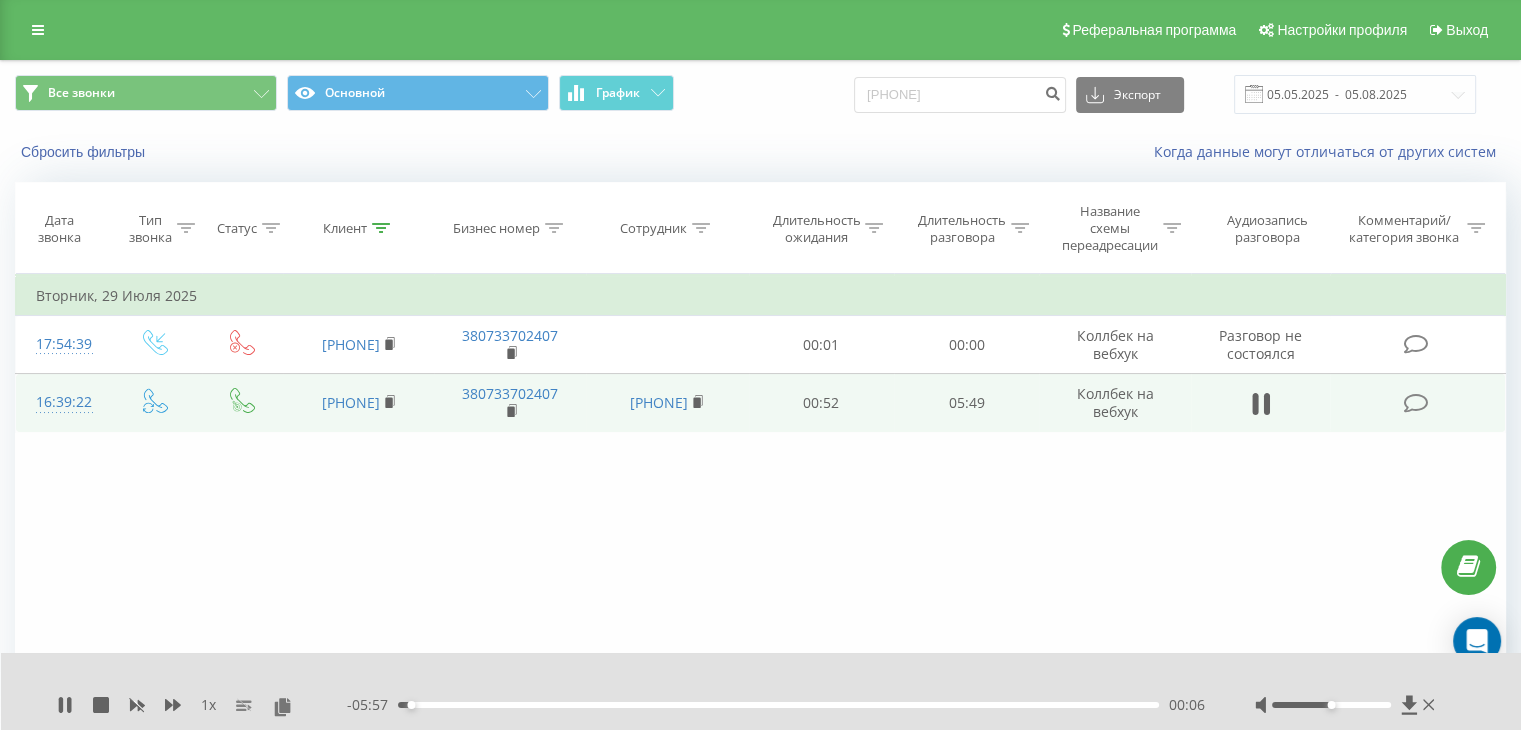 click on "- 05:57 00:06   00:06" at bounding box center (776, 705) 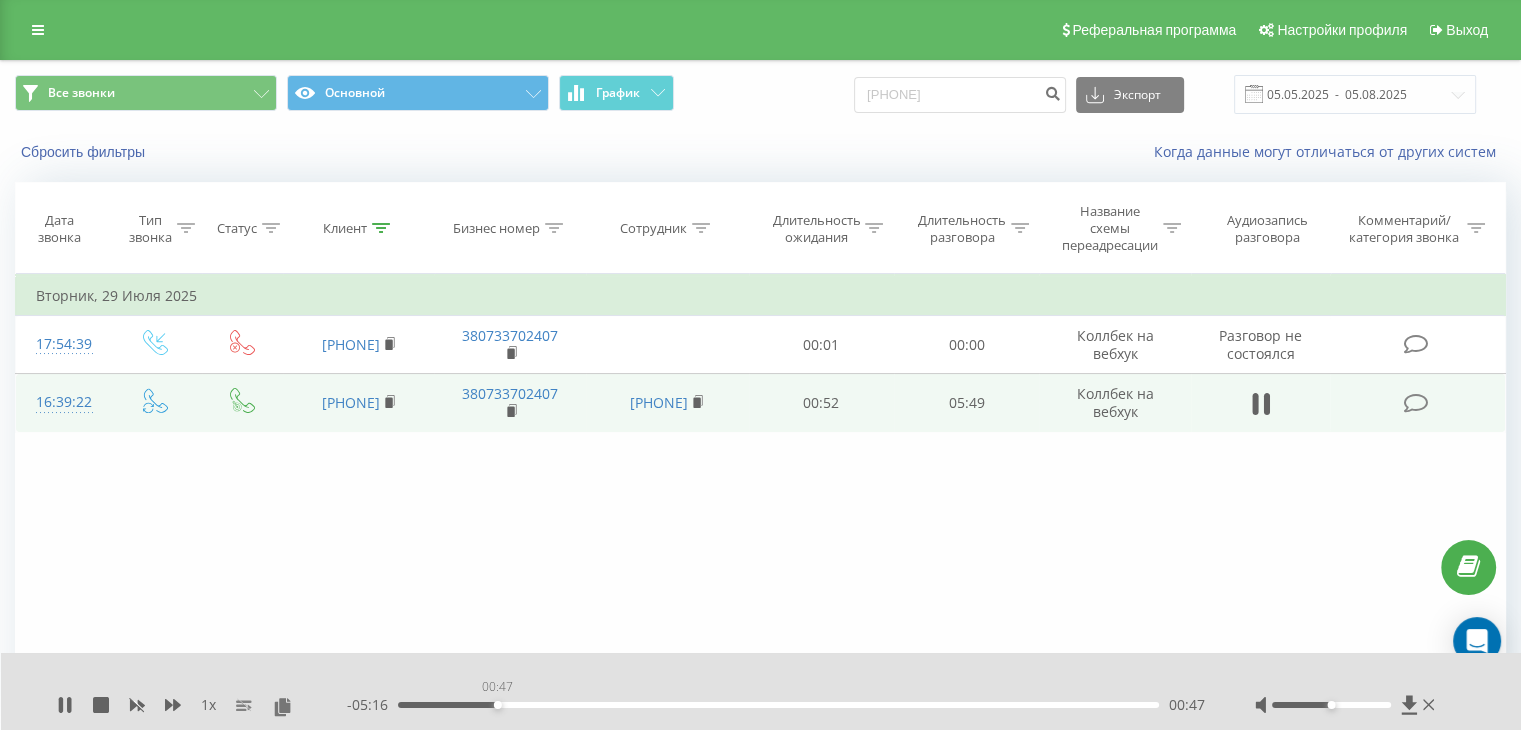 click on "00:47" at bounding box center (778, 705) 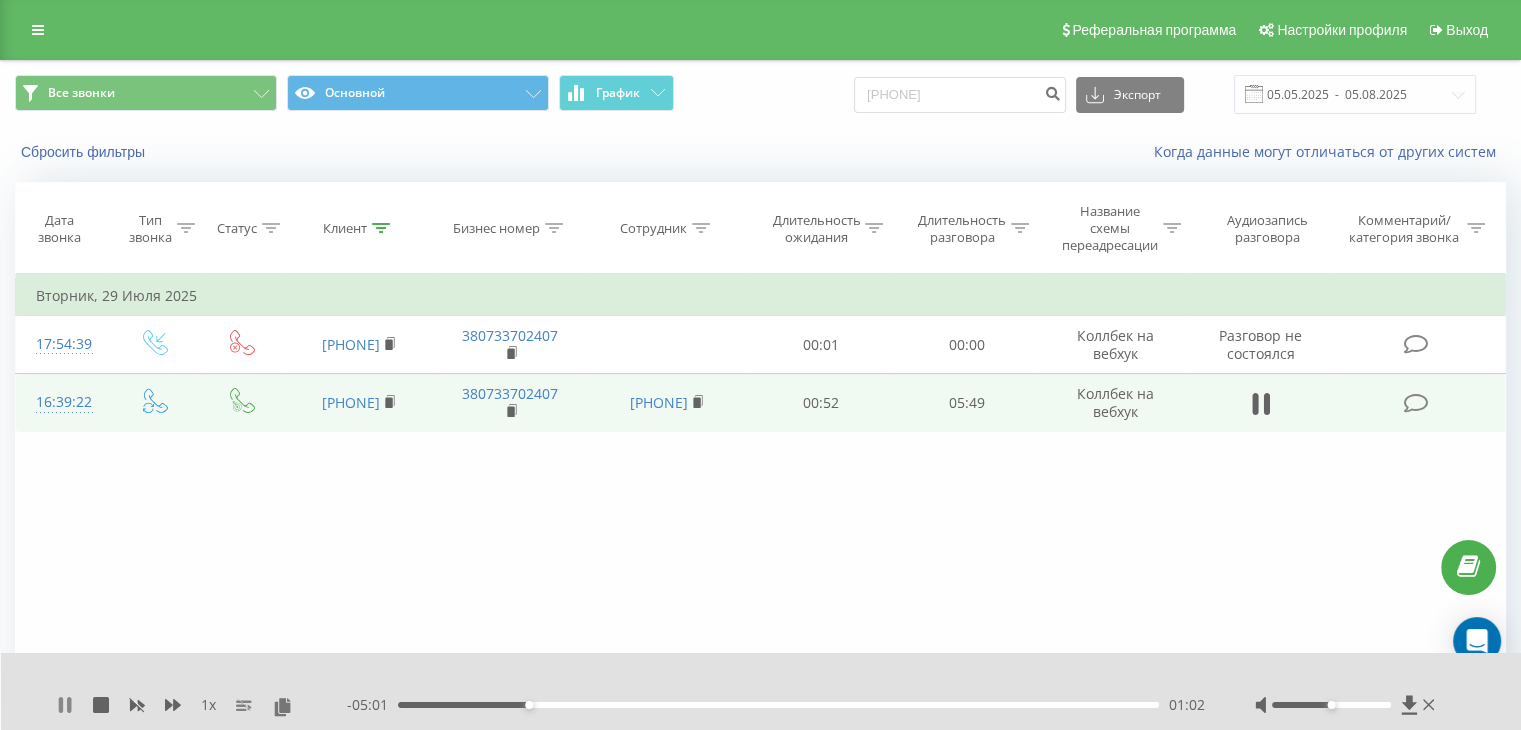click 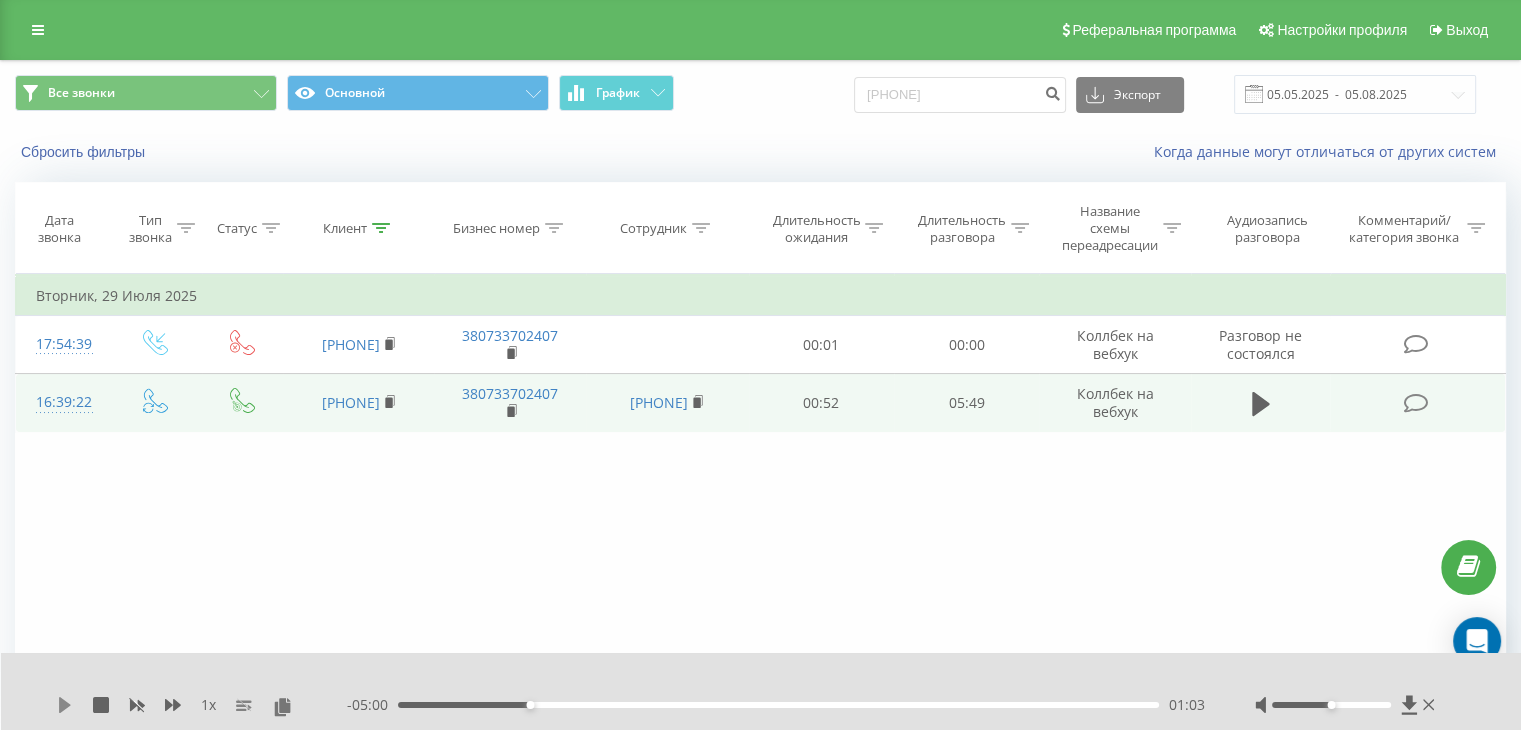 click 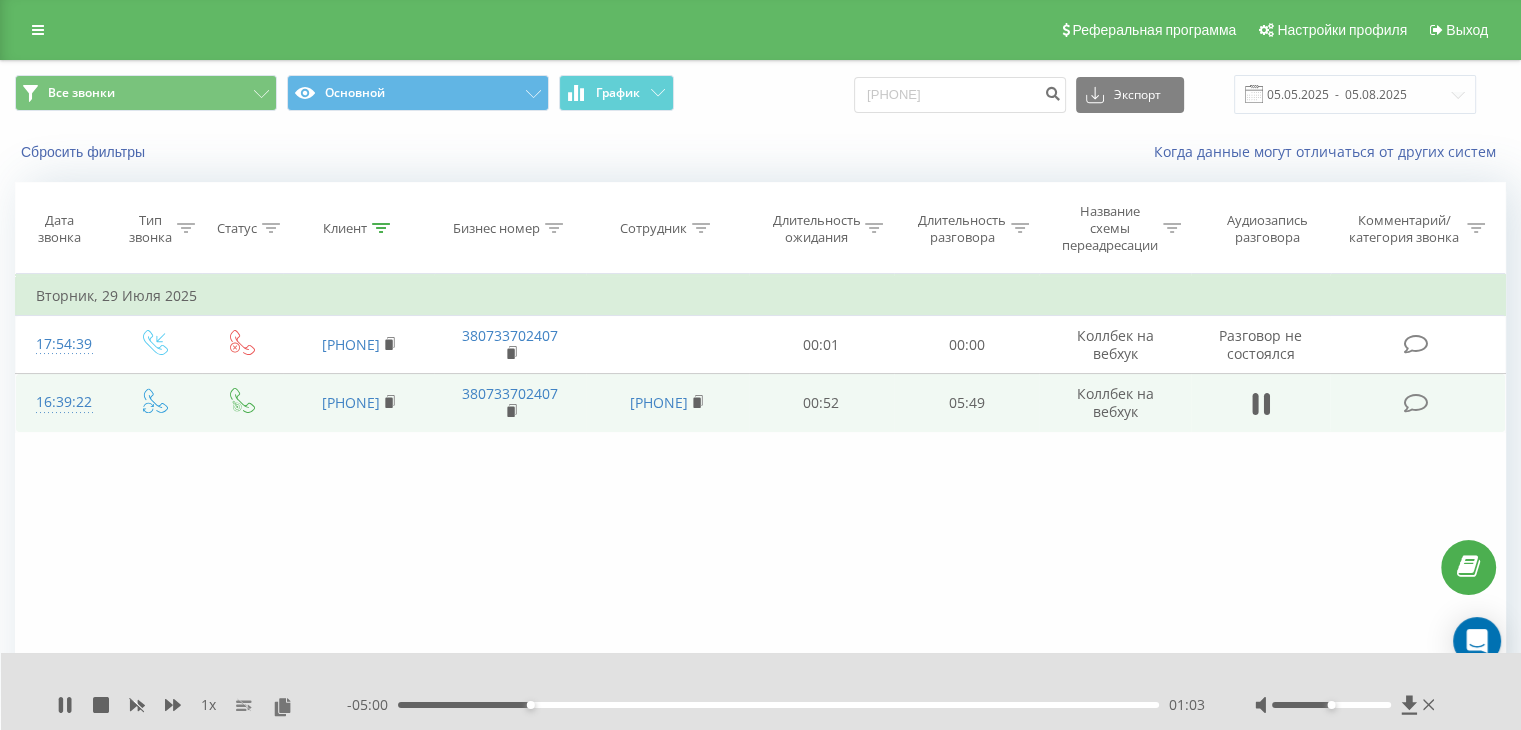 click on "- 05:00 01:03   01:03" at bounding box center (776, 705) 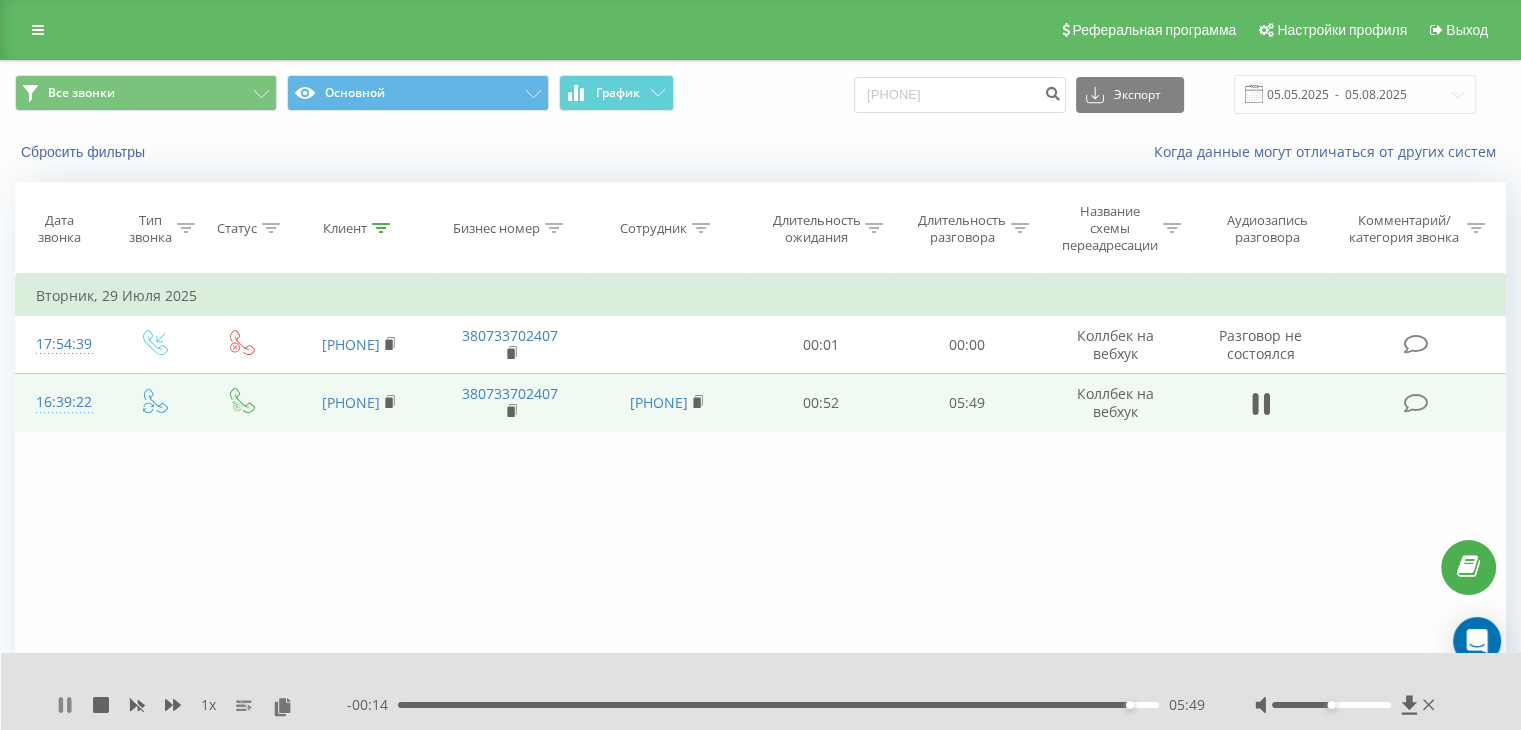 click 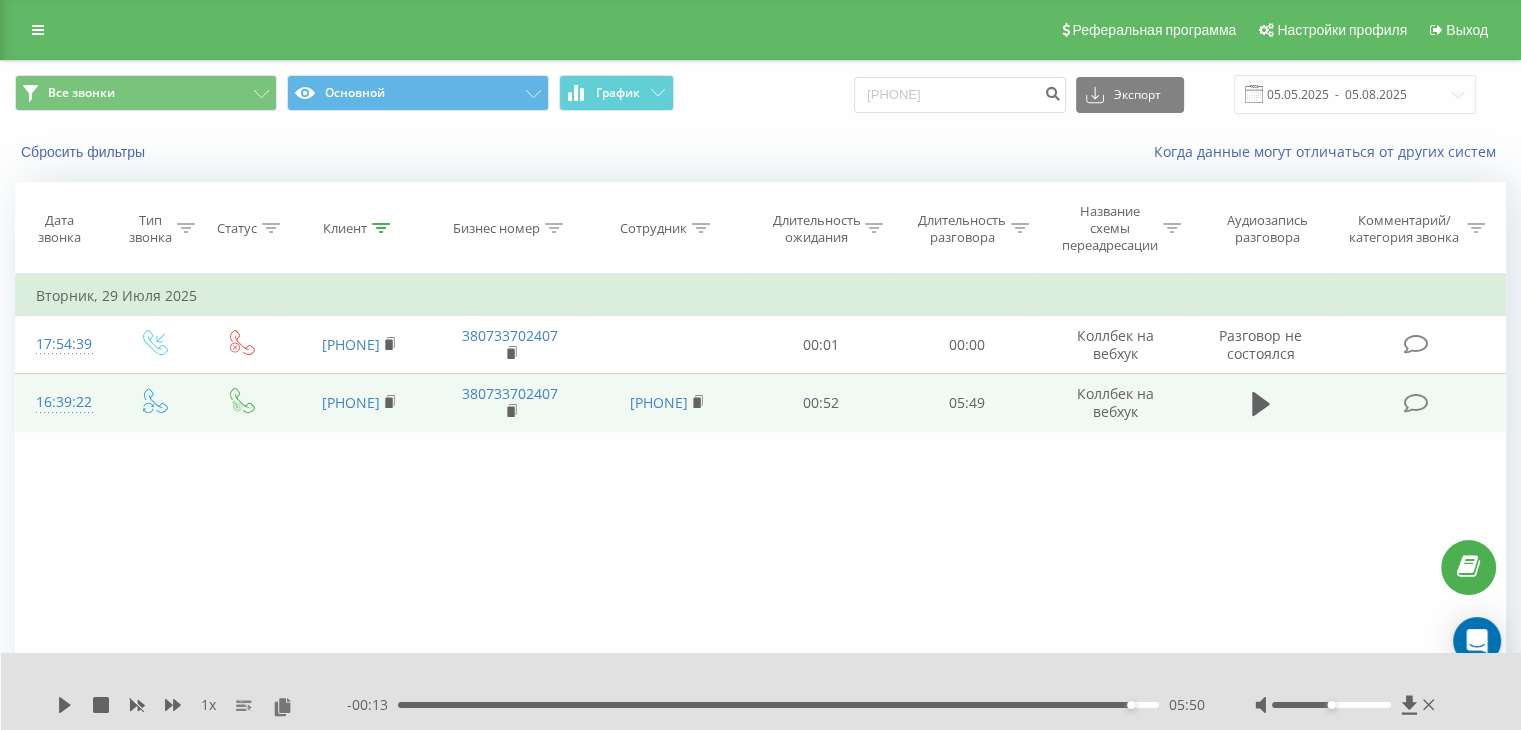 click on "1 x" at bounding box center [202, 705] 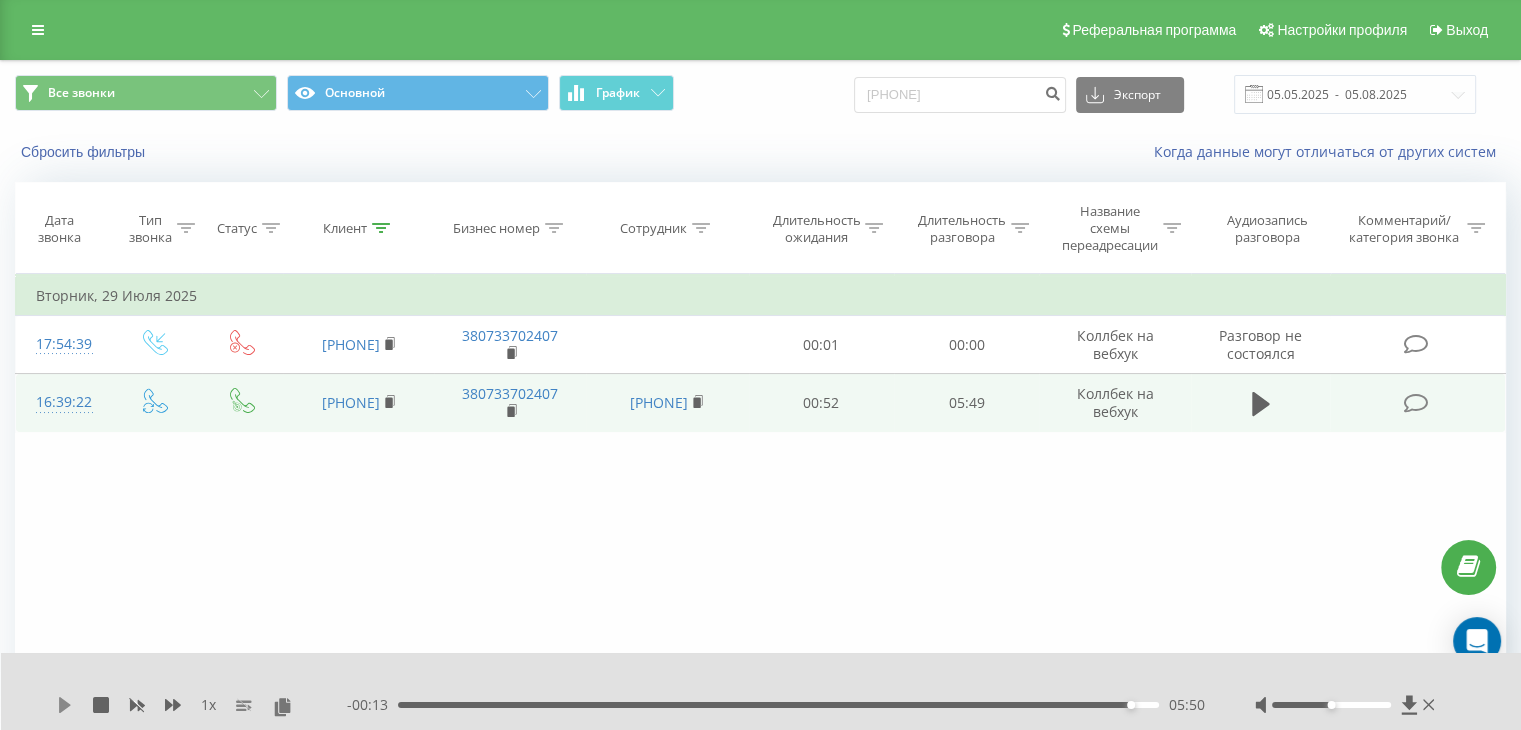 click 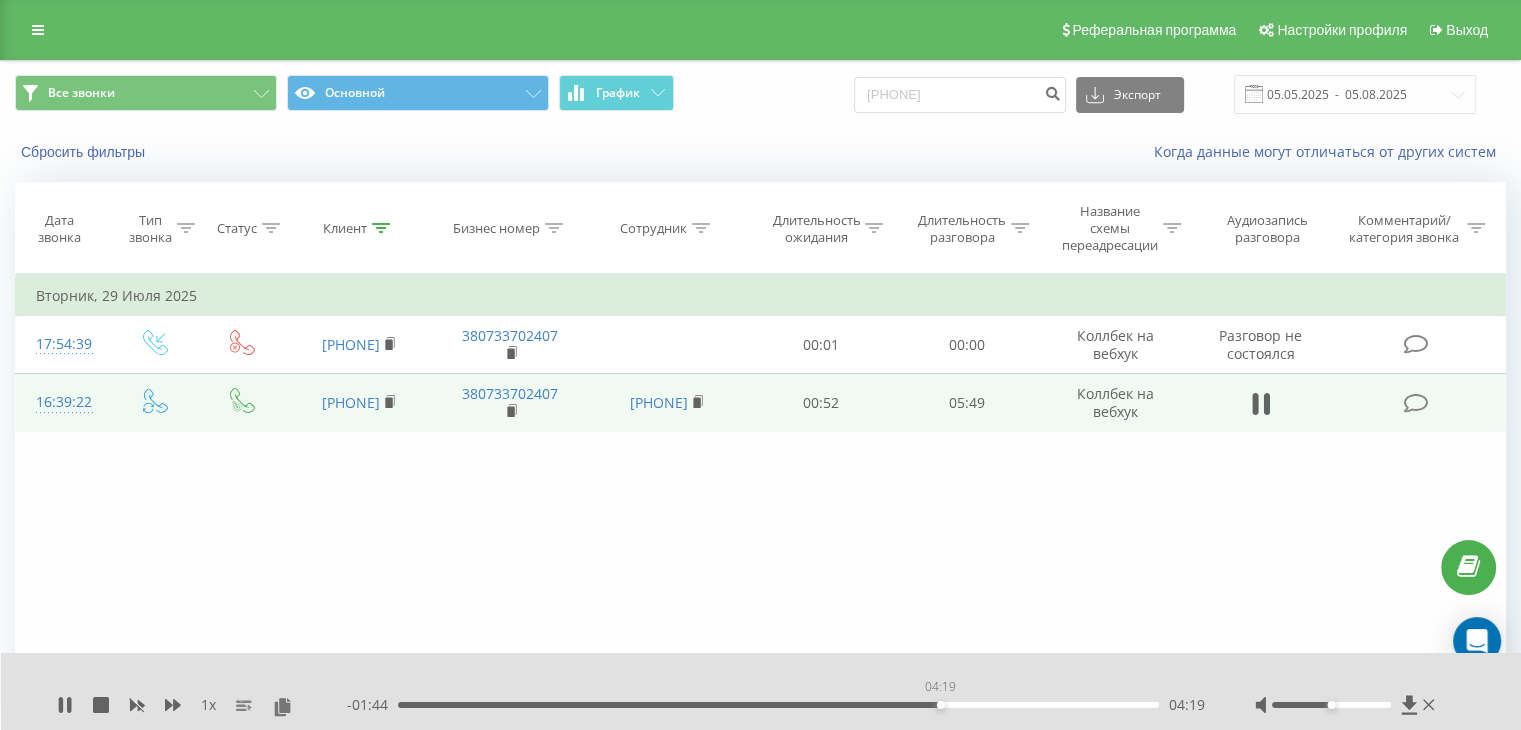click on "04:19" at bounding box center [778, 705] 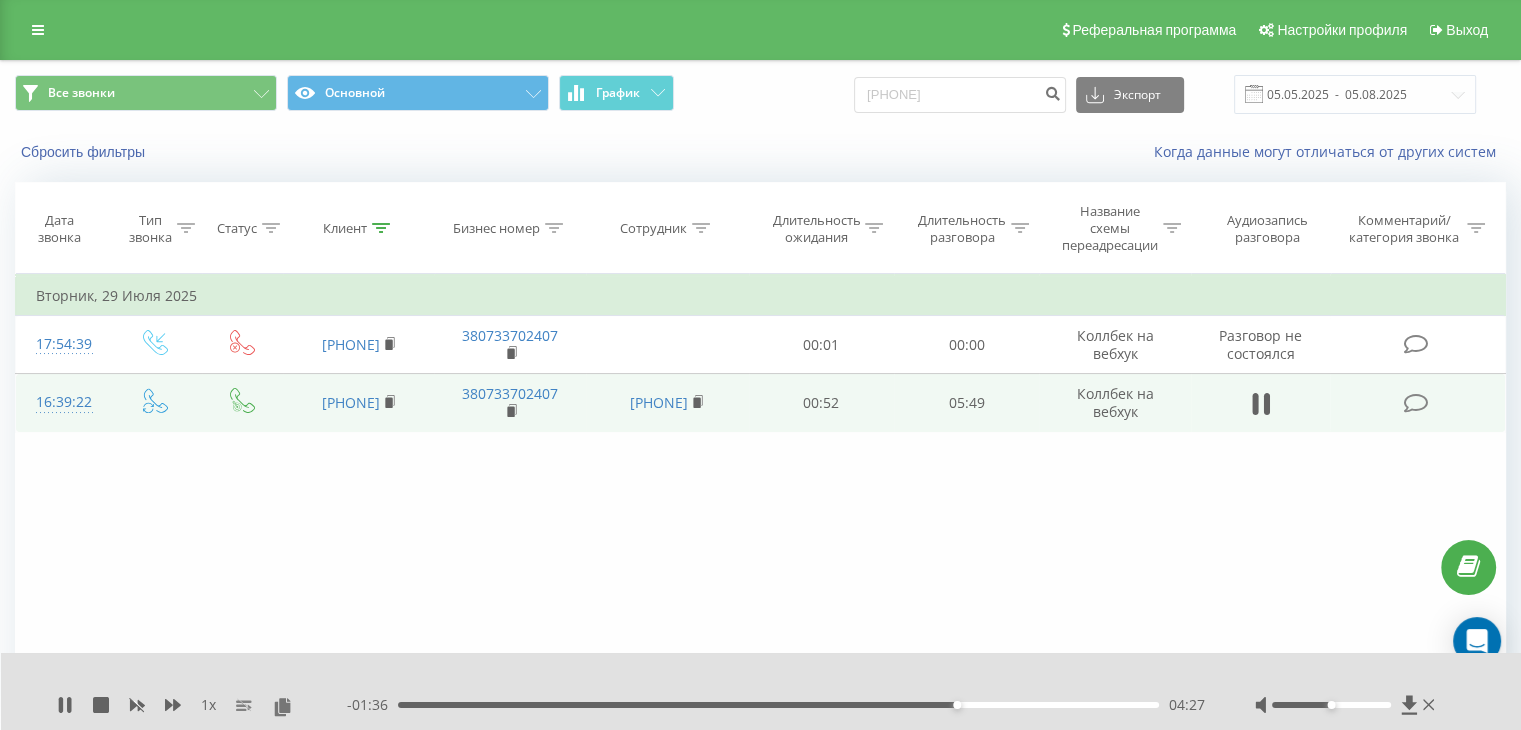 click on "1 x  - 01:36 04:27   04:27" at bounding box center [761, 691] 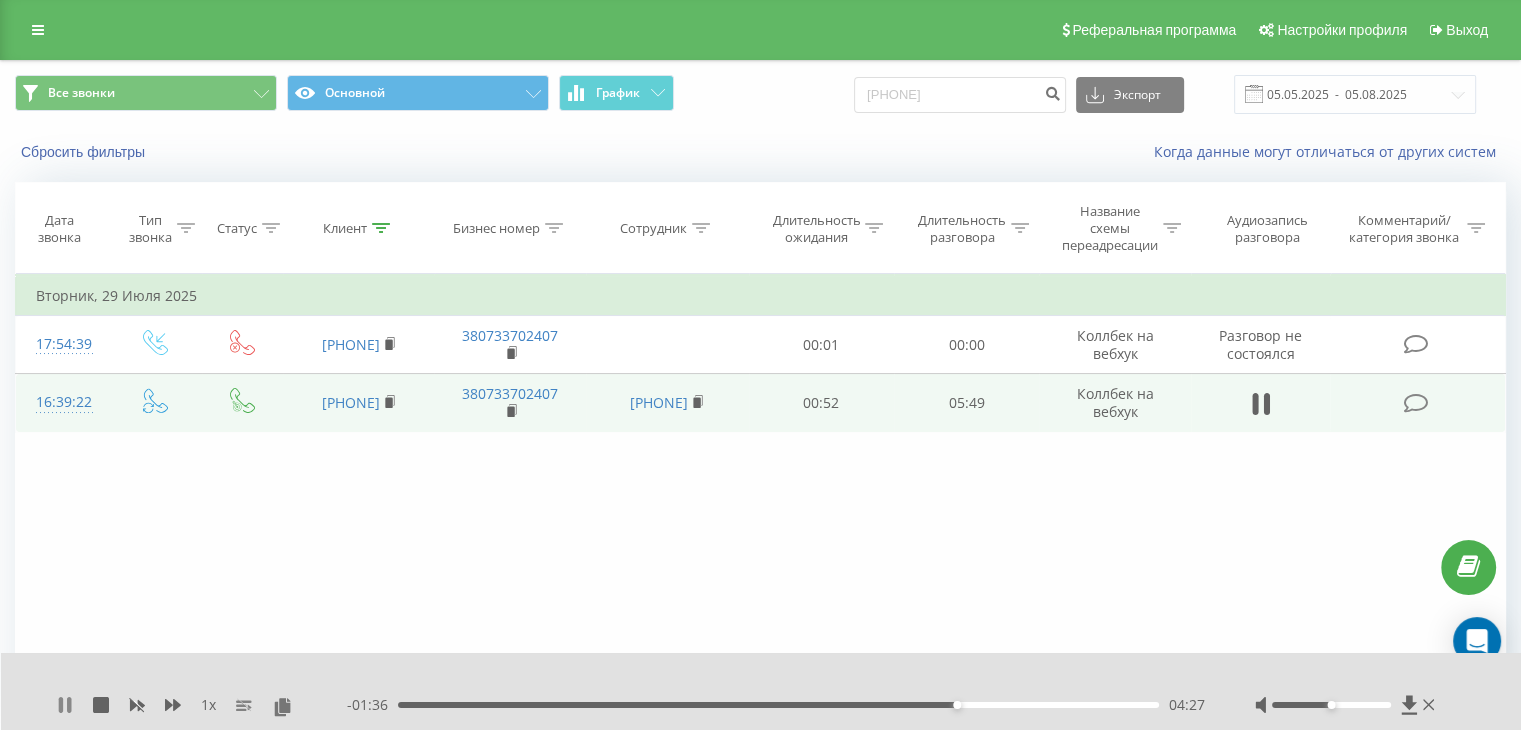 click 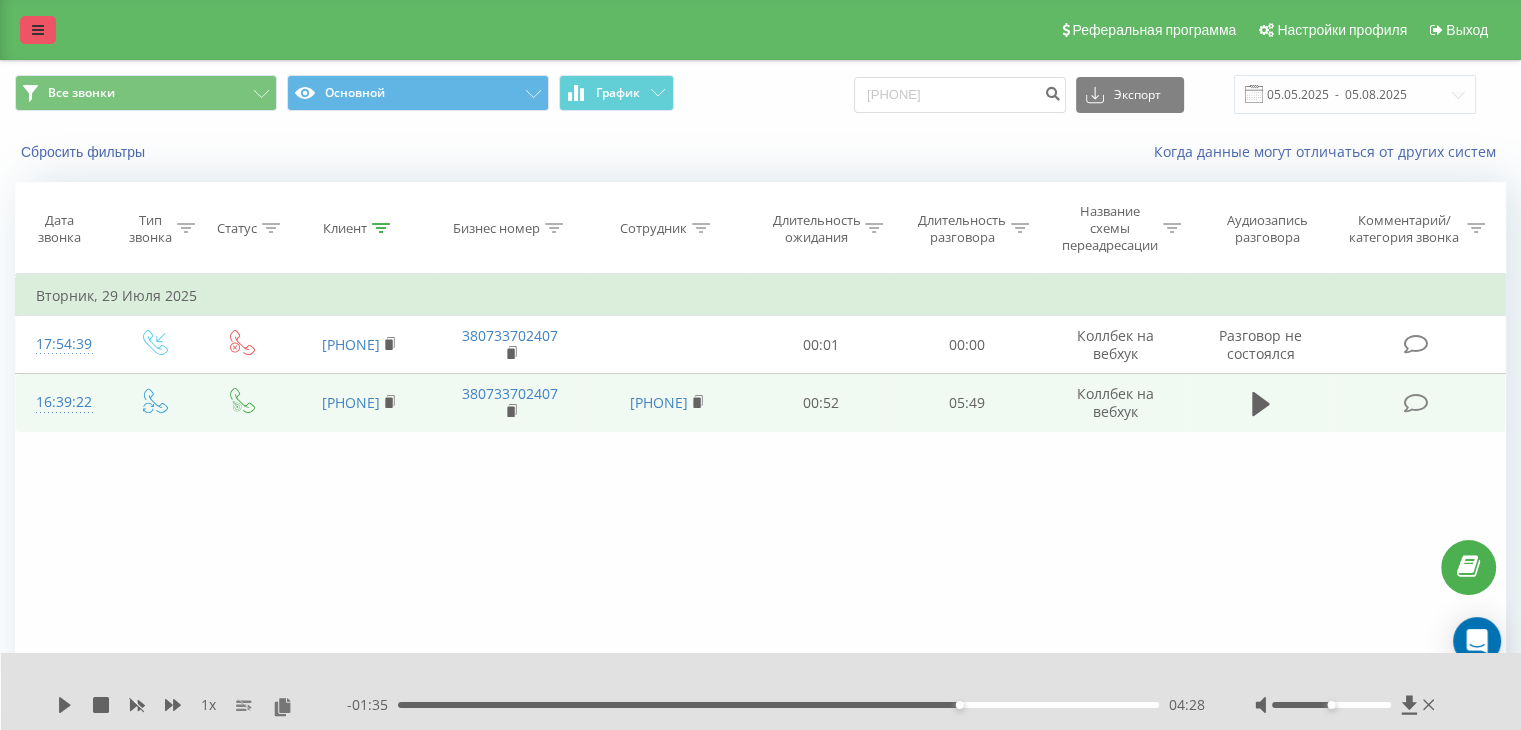 click at bounding box center (38, 30) 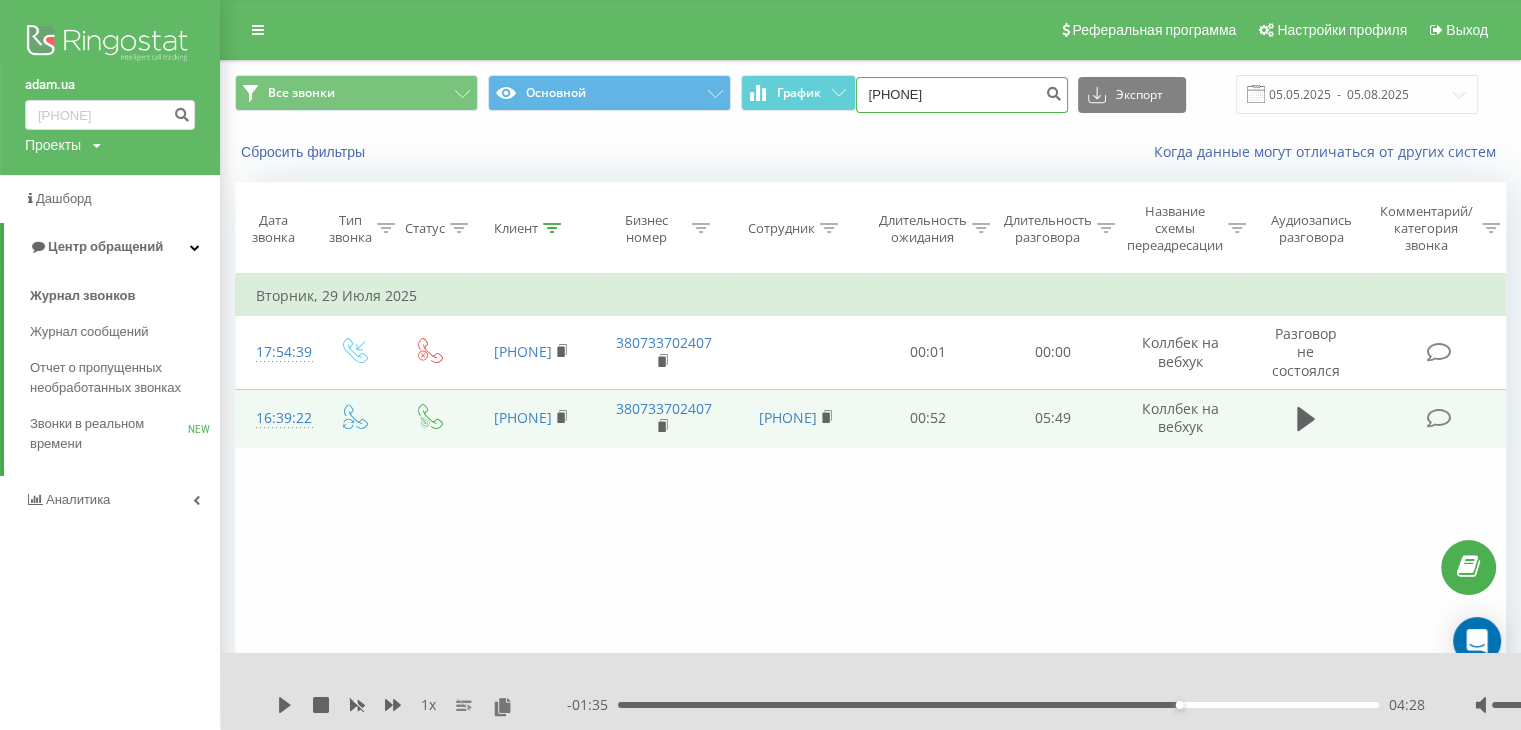 click on "[PHONE]" at bounding box center [962, 95] 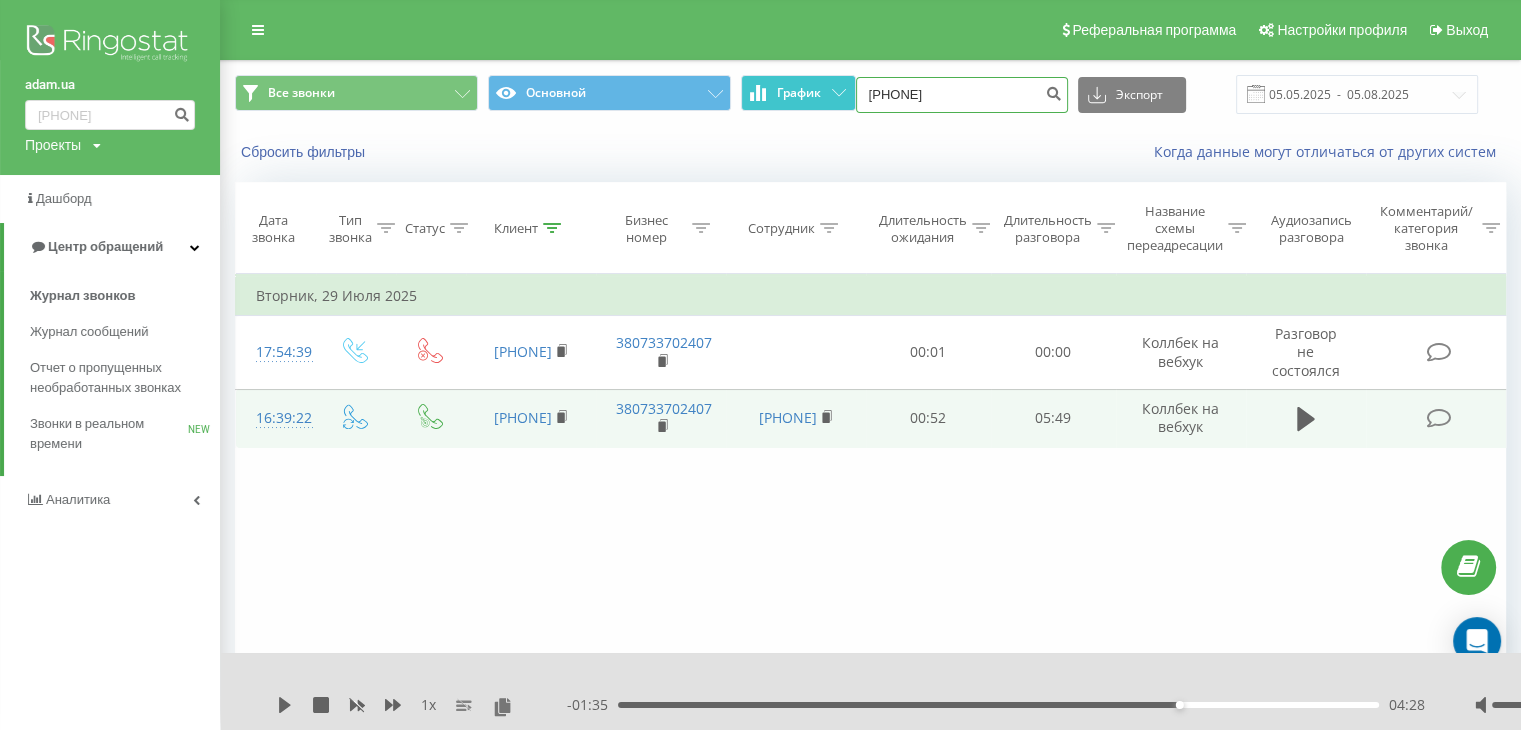 drag, startPoint x: 1004, startPoint y: 92, endPoint x: 828, endPoint y: 98, distance: 176.10225 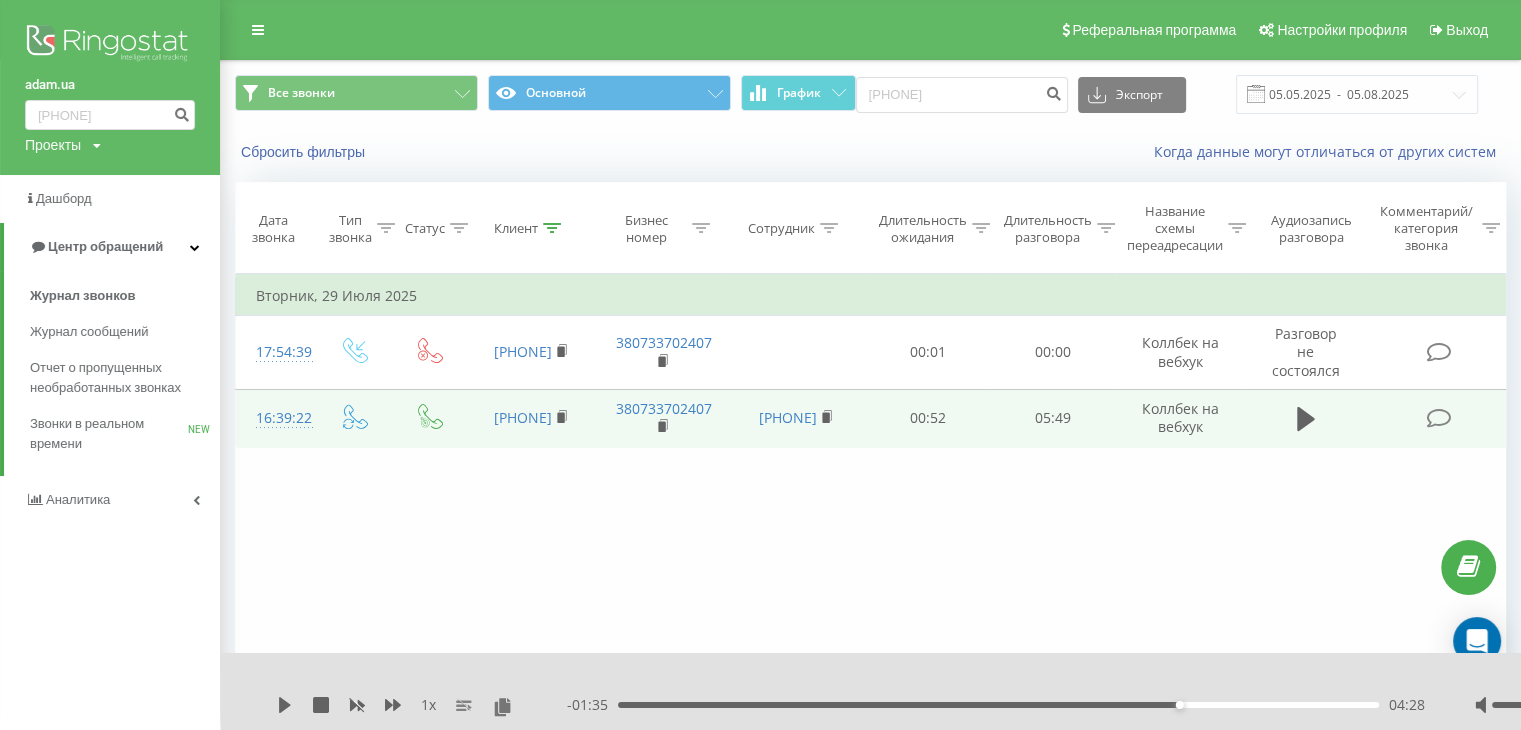 click on "Сбросить фильтры Когда данные могут отличаться от других систем" at bounding box center (870, 152) 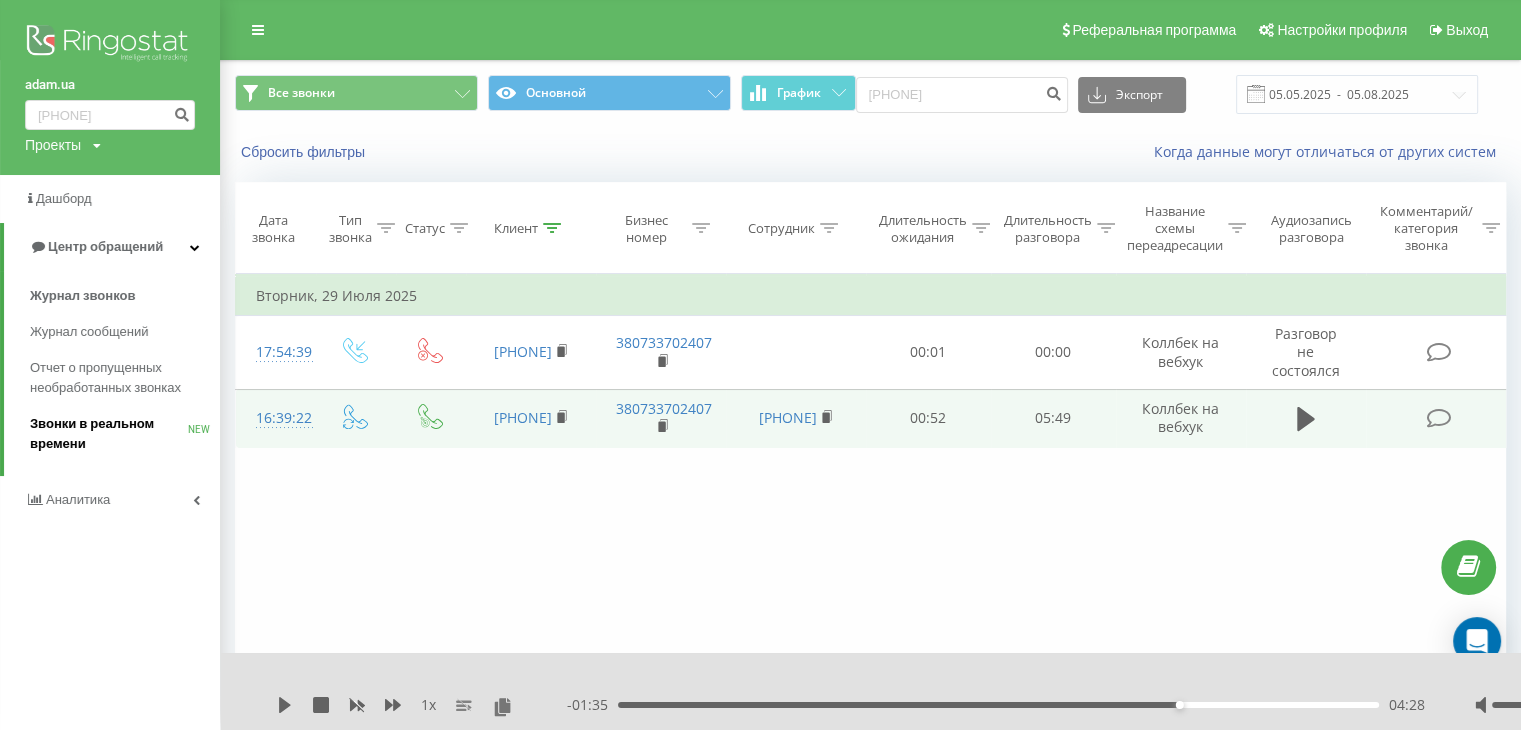 click on "Звонки в реальном времени" at bounding box center (109, 434) 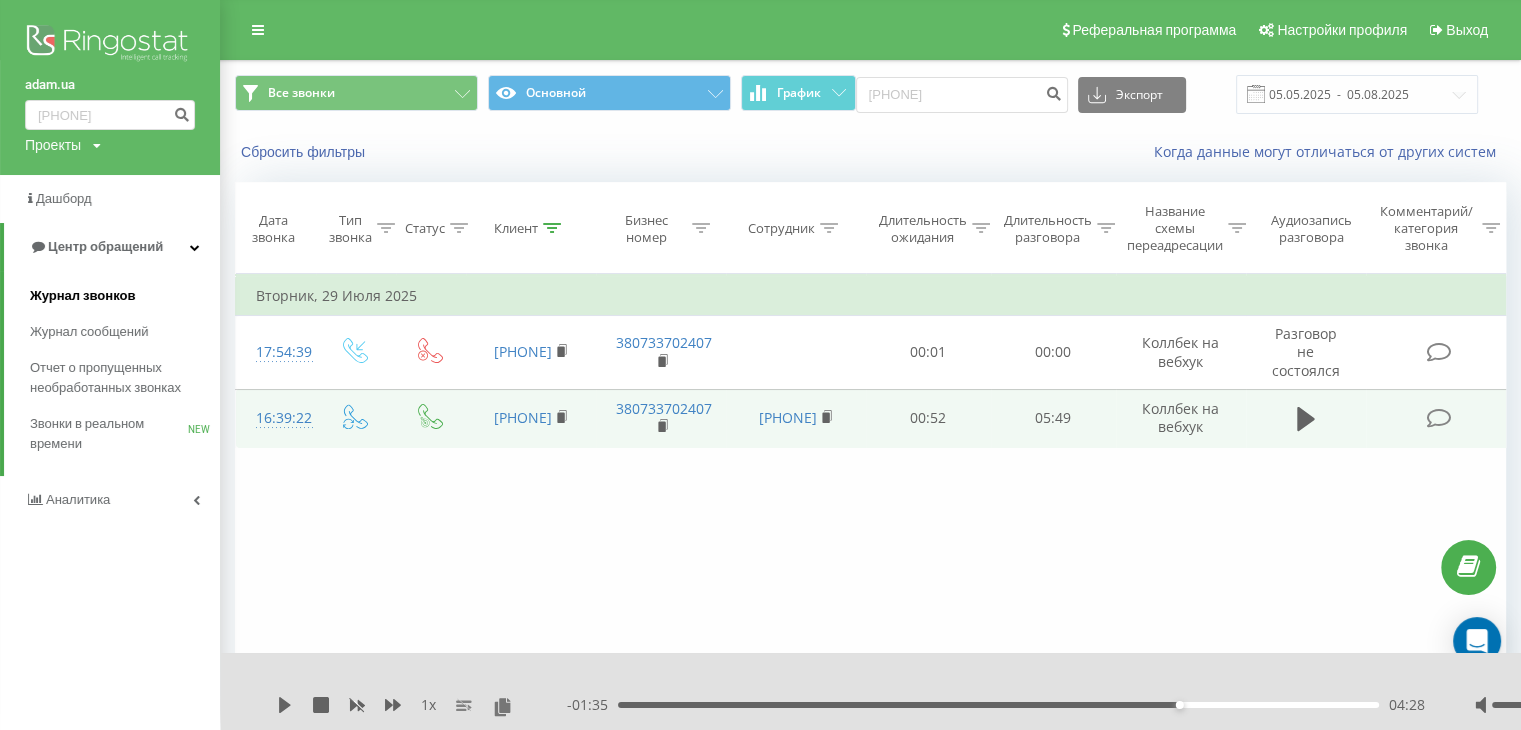 click on "Журнал звонков" at bounding box center [125, 296] 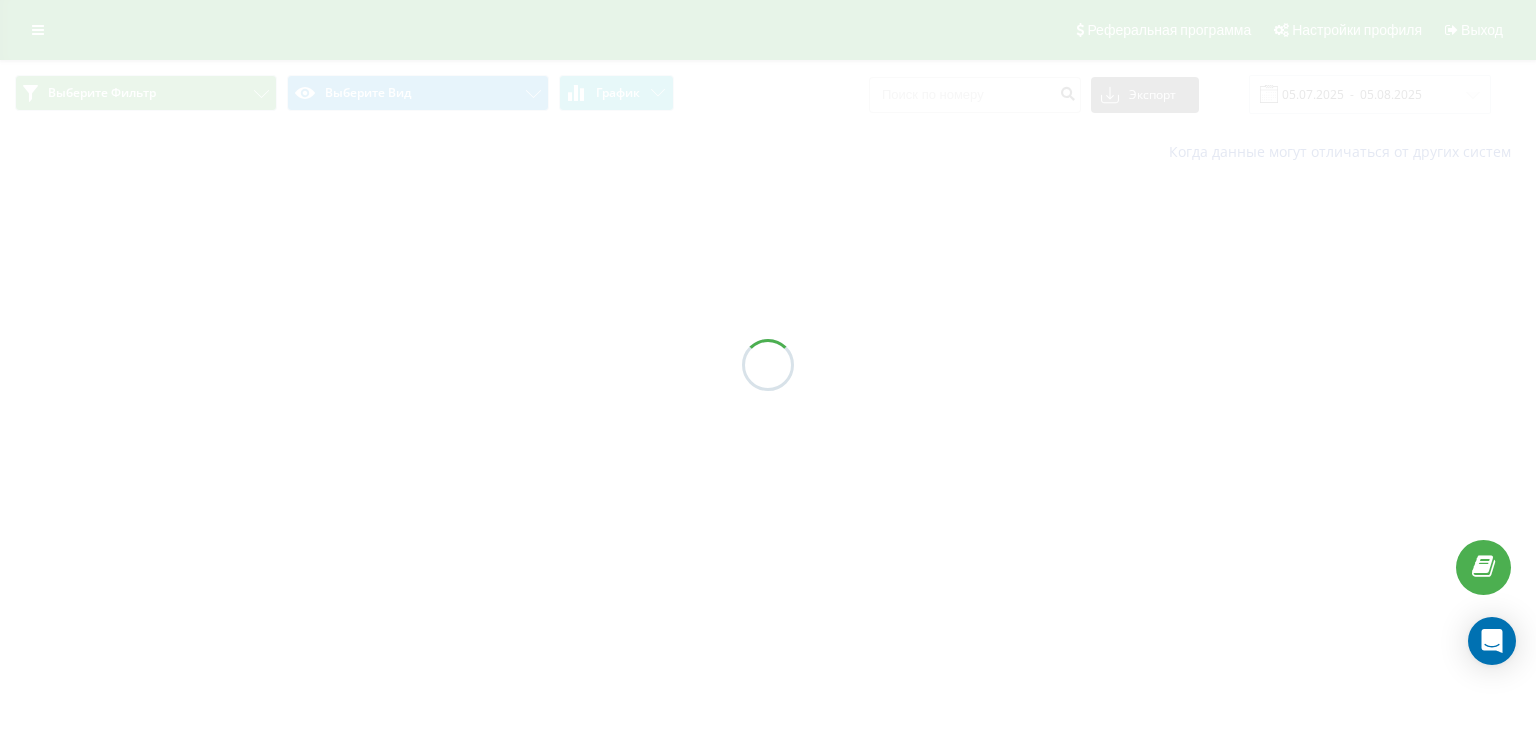 scroll, scrollTop: 0, scrollLeft: 0, axis: both 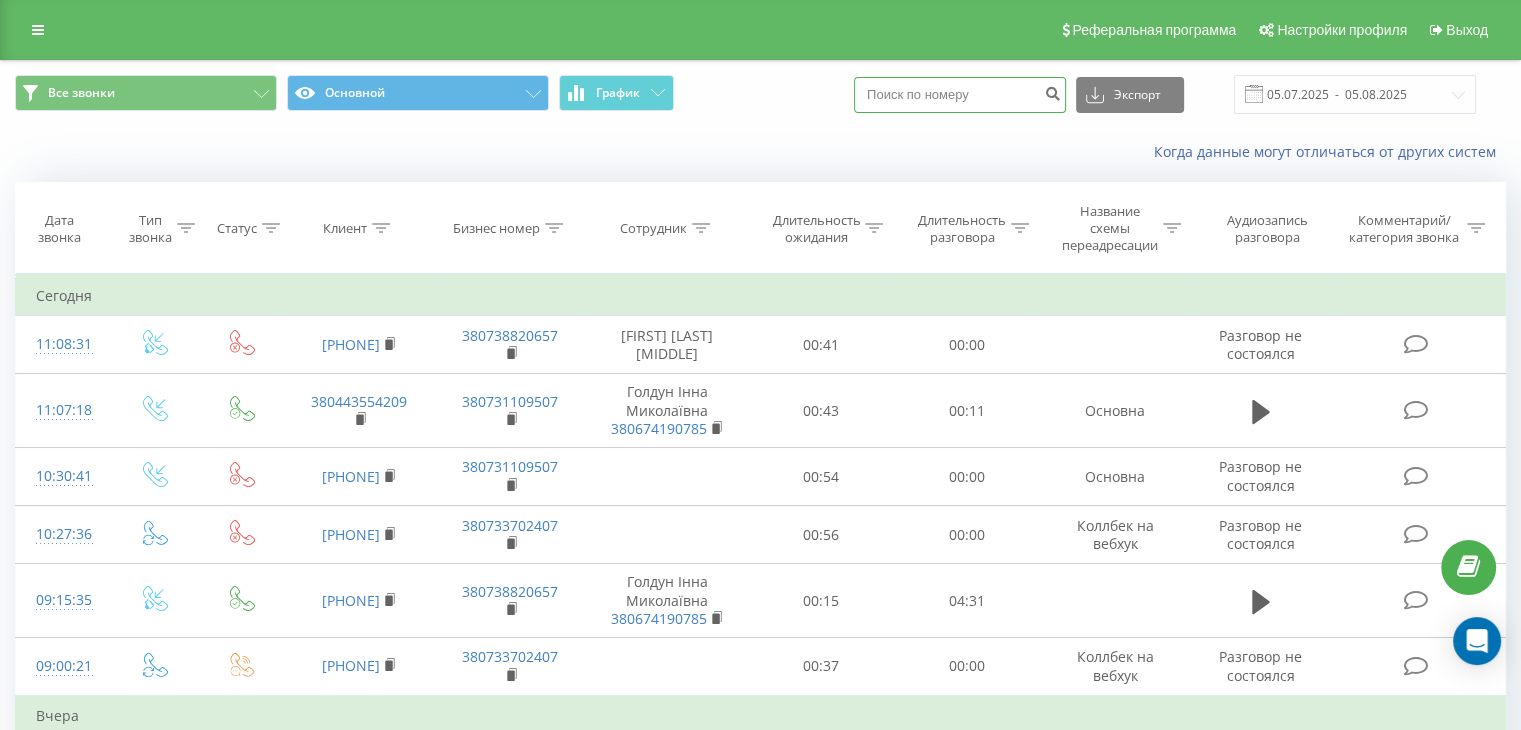 click at bounding box center [960, 95] 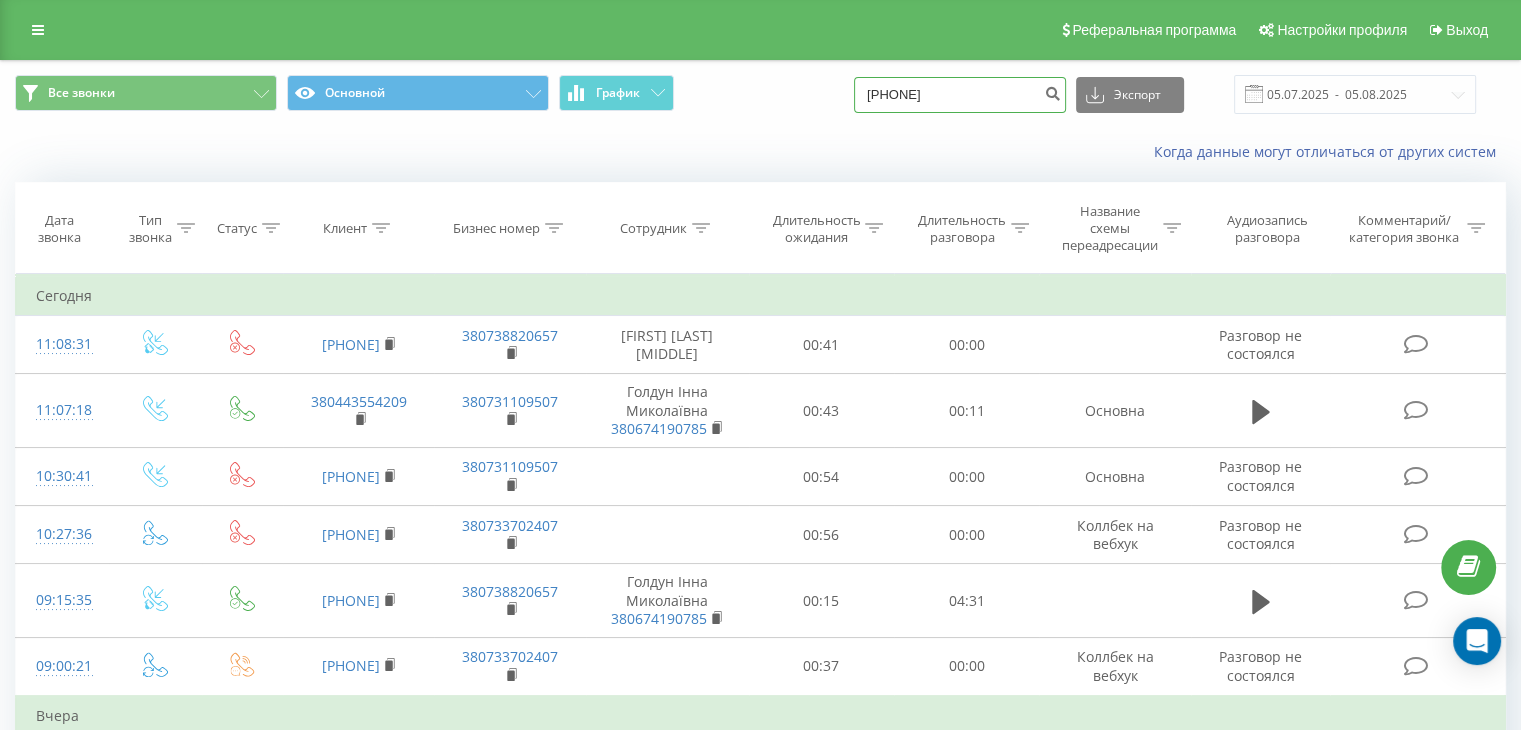 type on "[PHONE]" 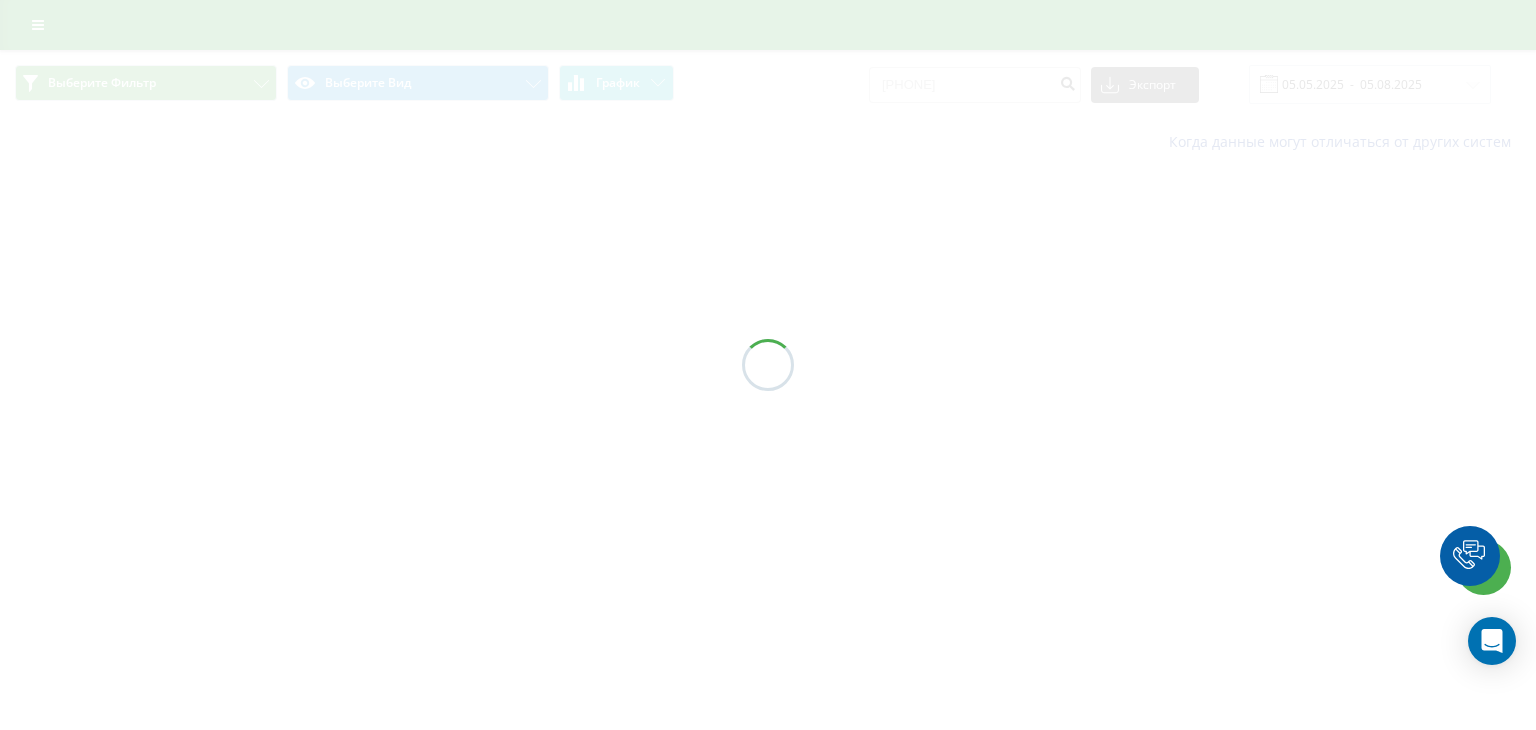scroll, scrollTop: 0, scrollLeft: 0, axis: both 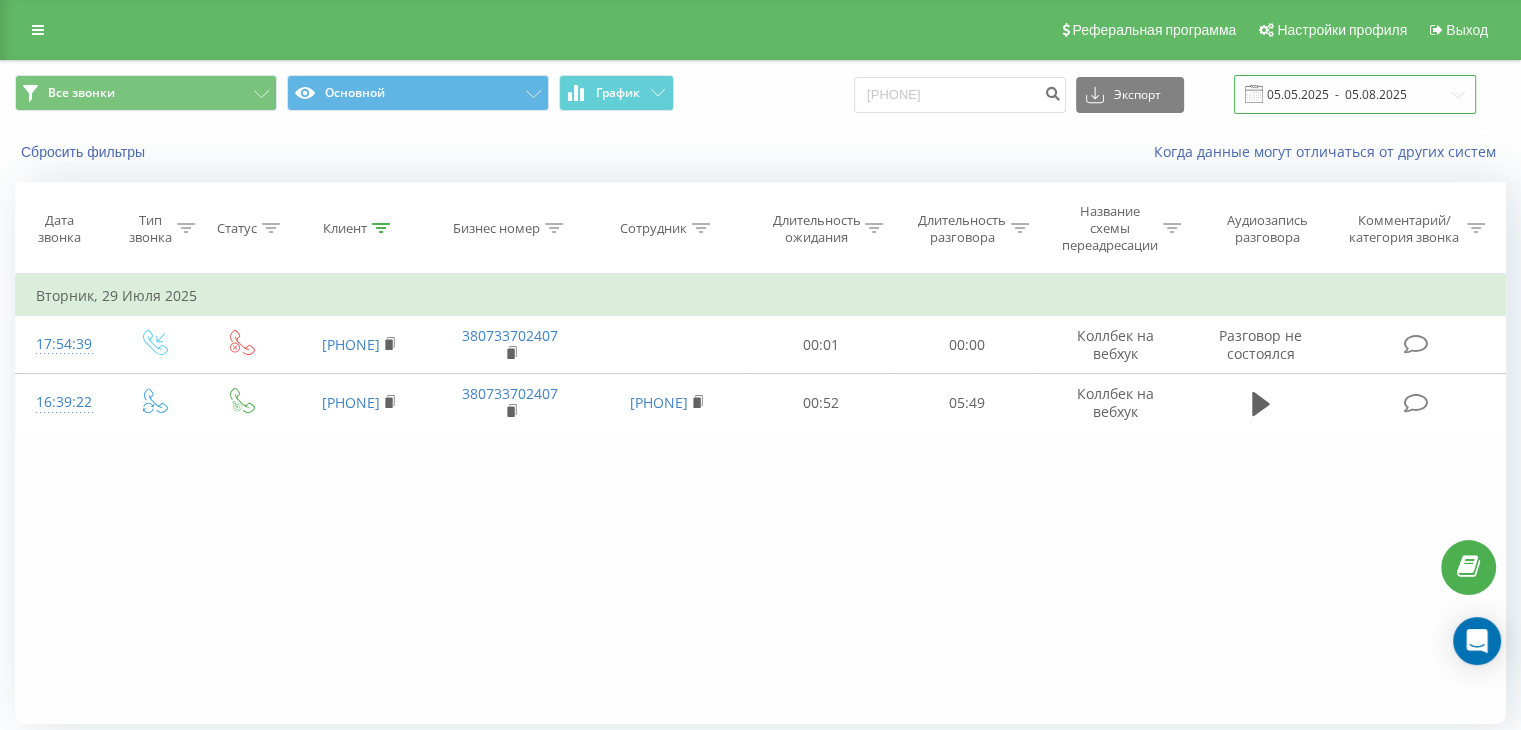 click on "05.05.2025  -  05.08.2025" at bounding box center (1355, 94) 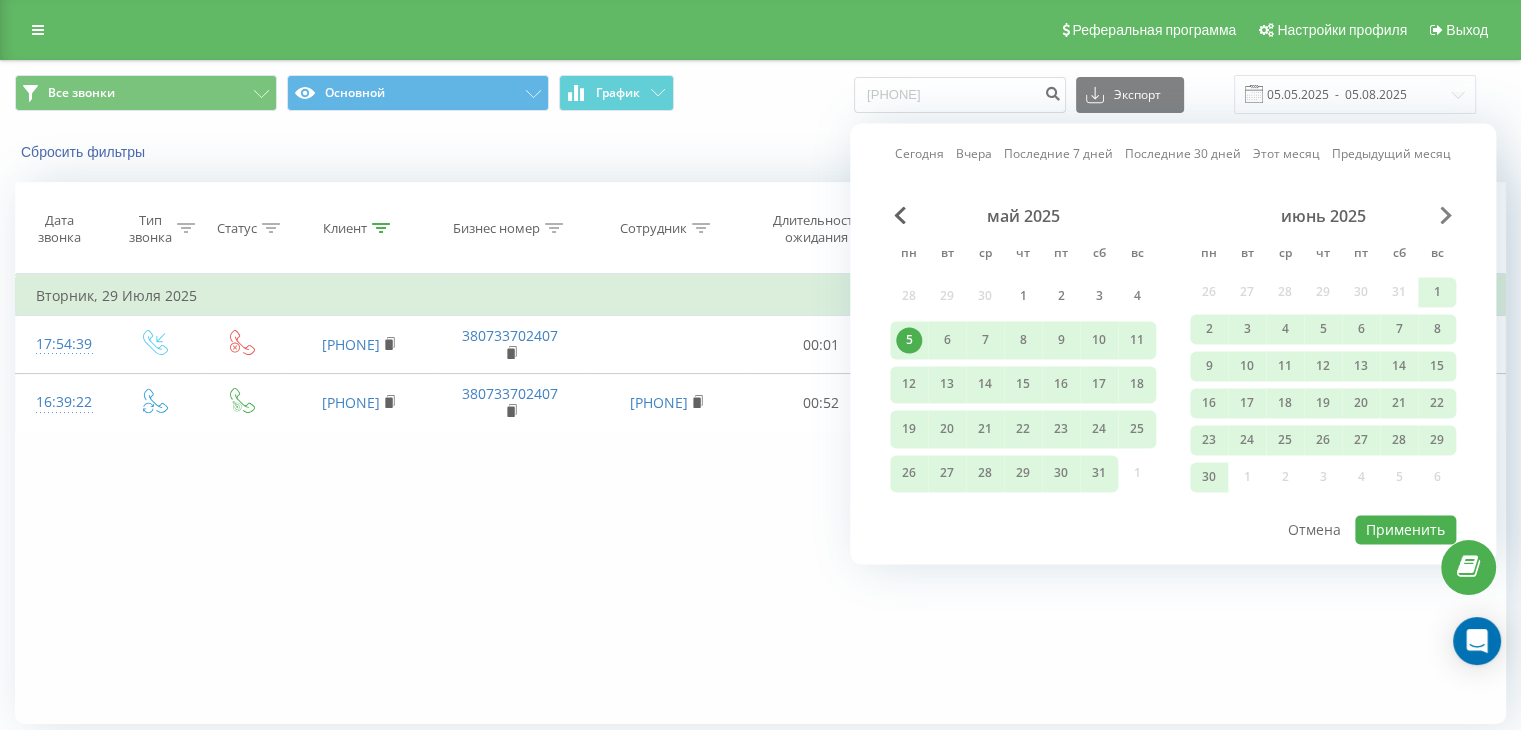 click at bounding box center [1446, 215] 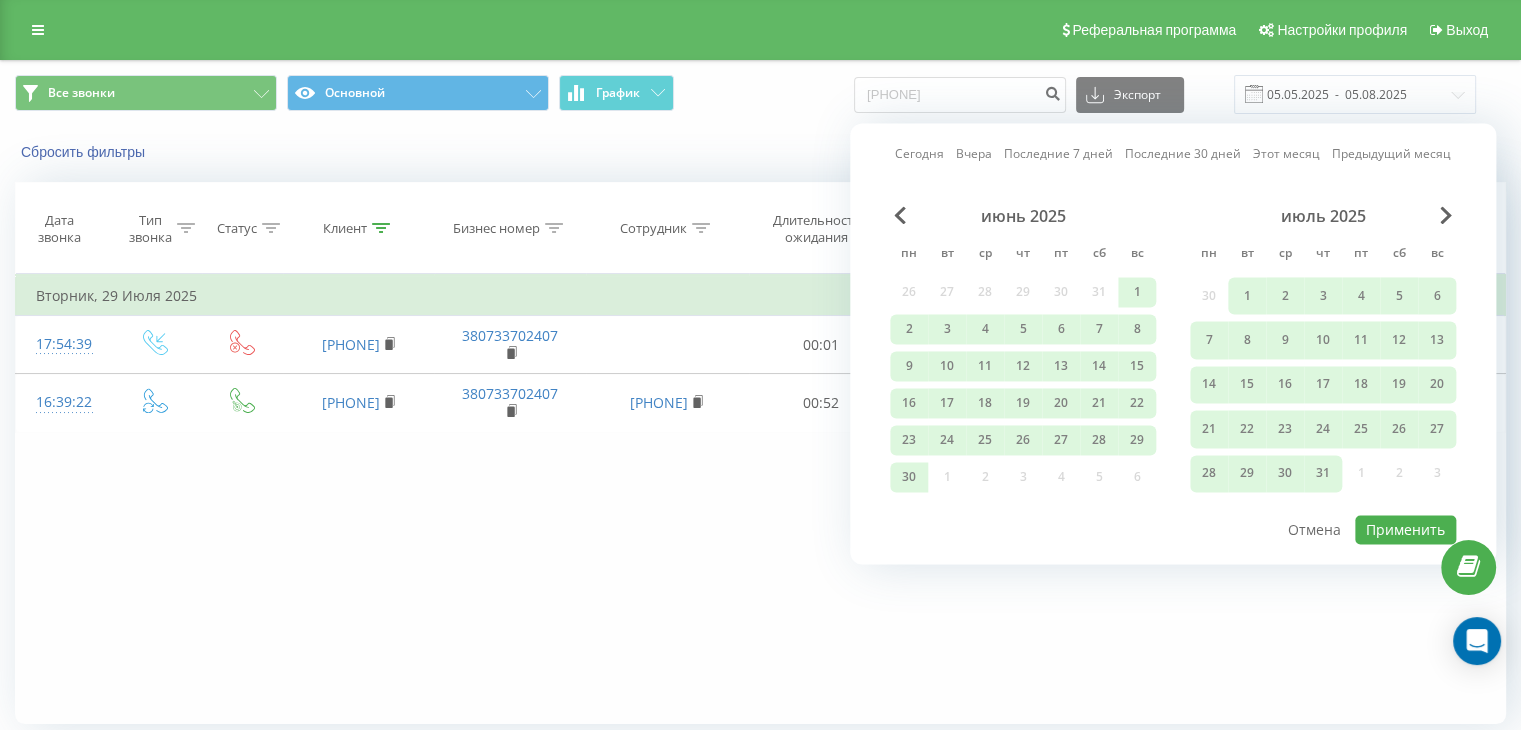 click on "июль 2025" at bounding box center (1323, 216) 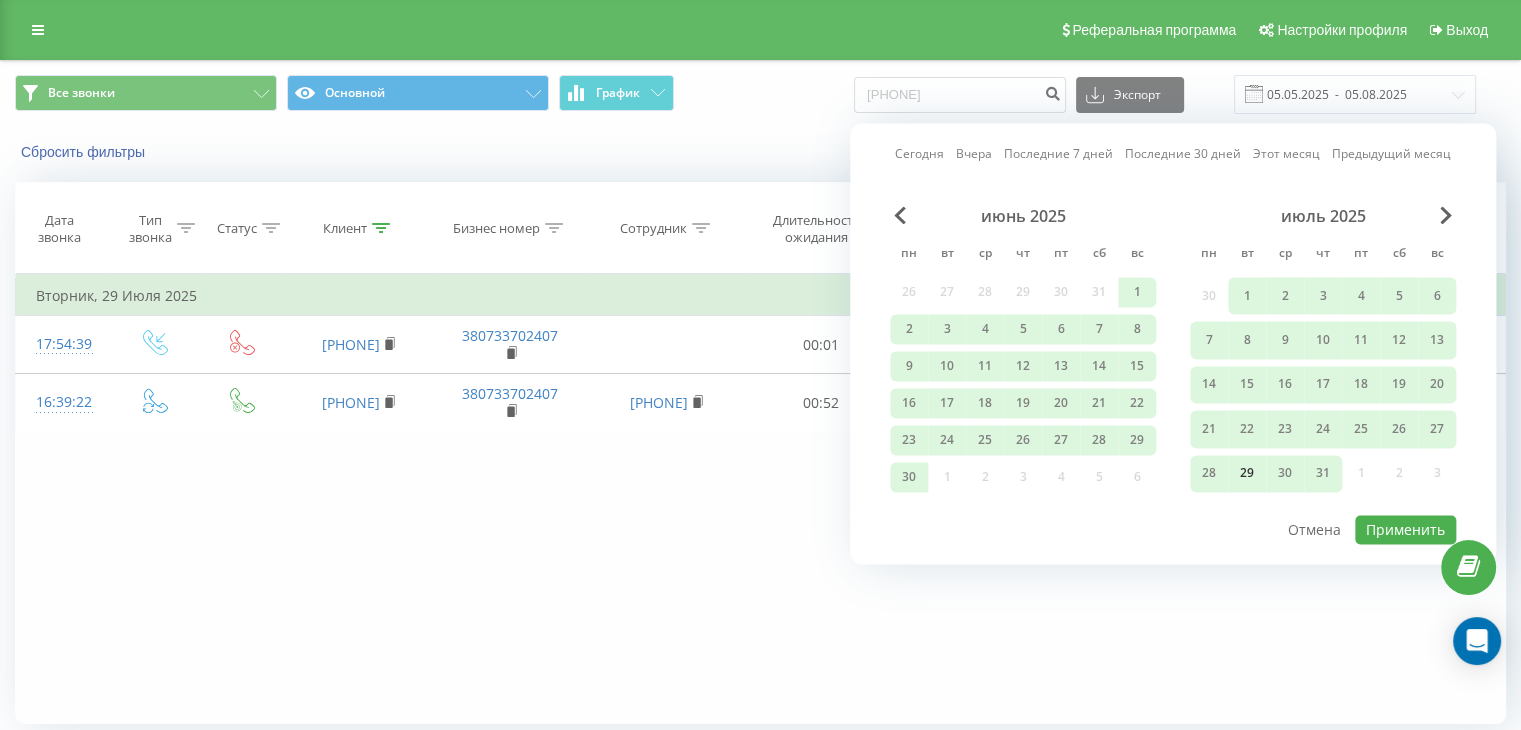 click on "29" at bounding box center (1247, 474) 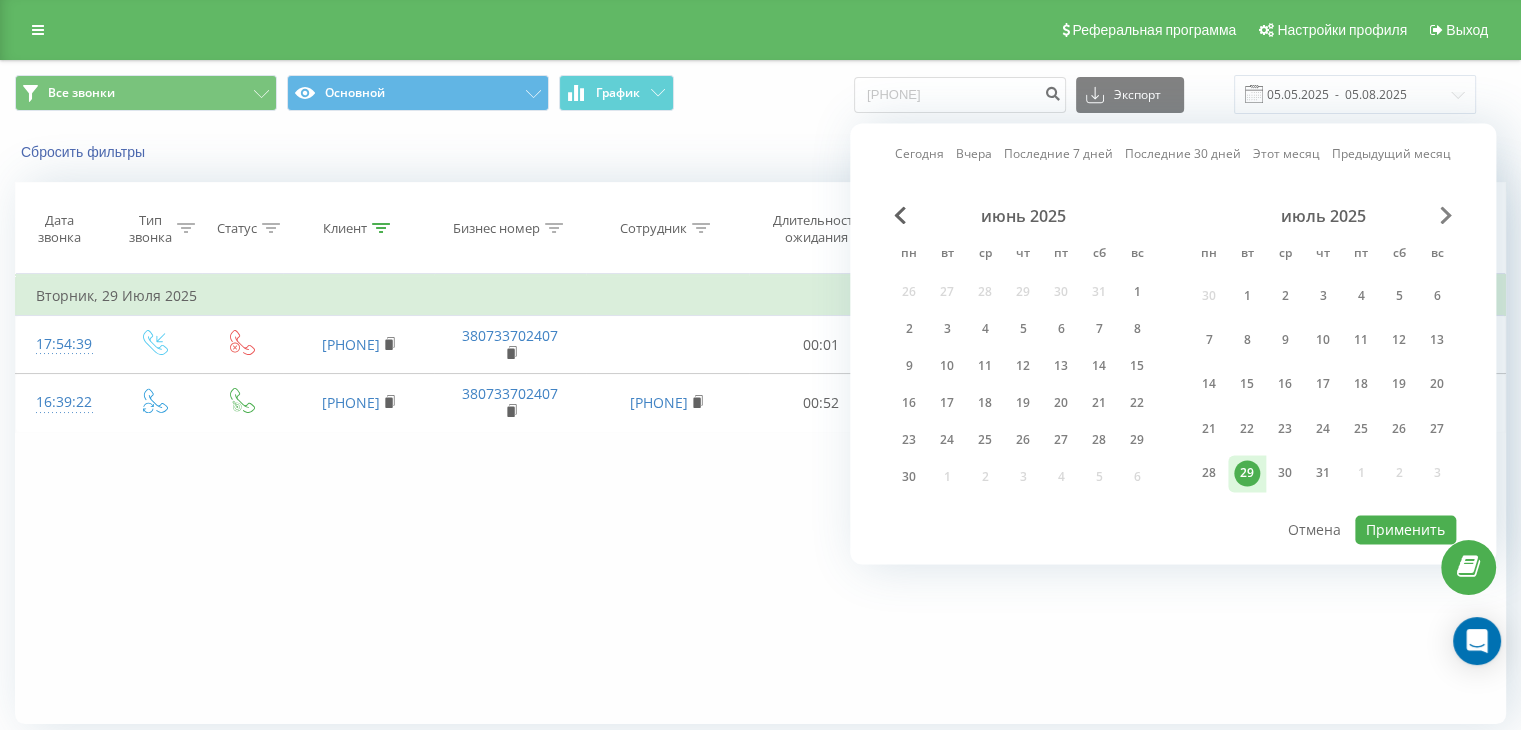 click at bounding box center [1446, 215] 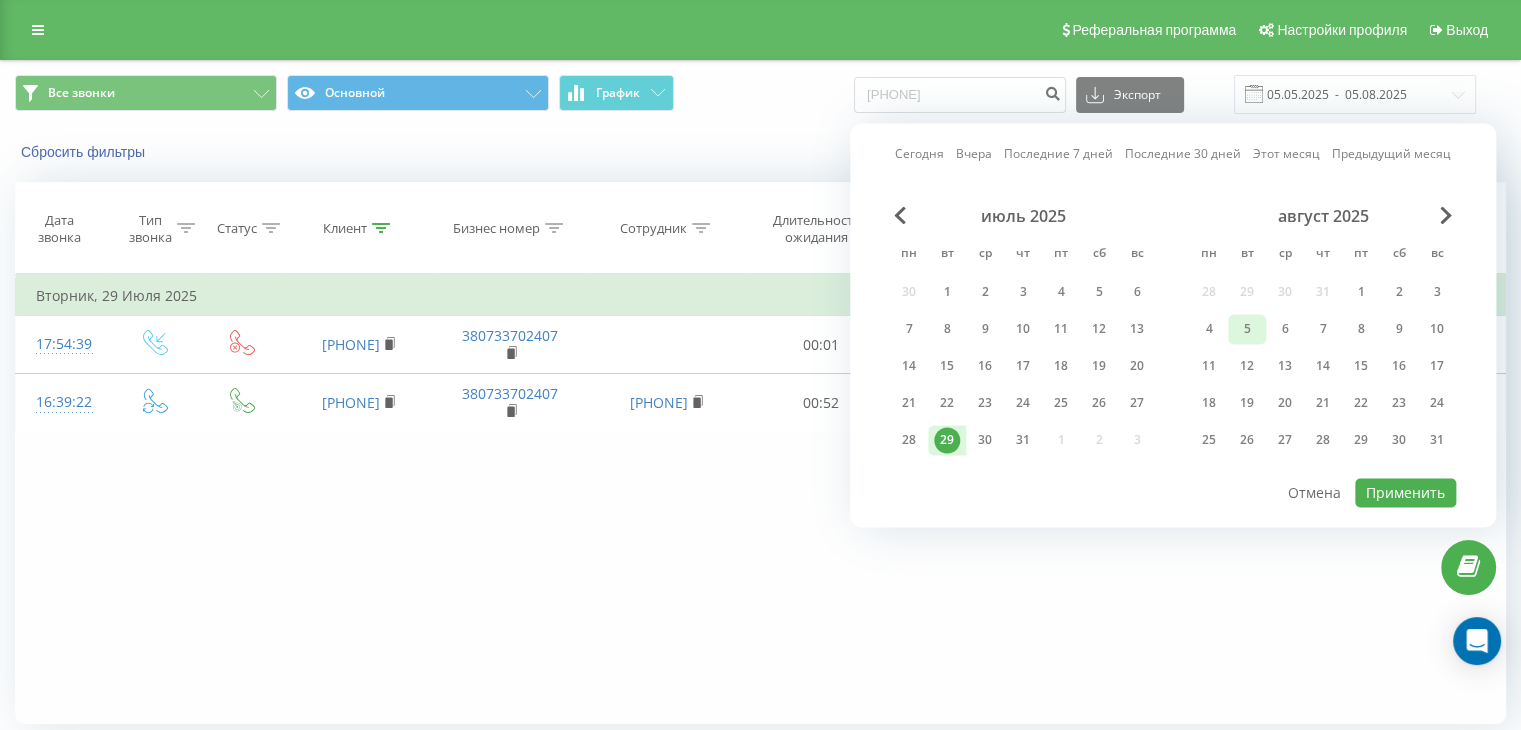 click on "5" at bounding box center [1247, 329] 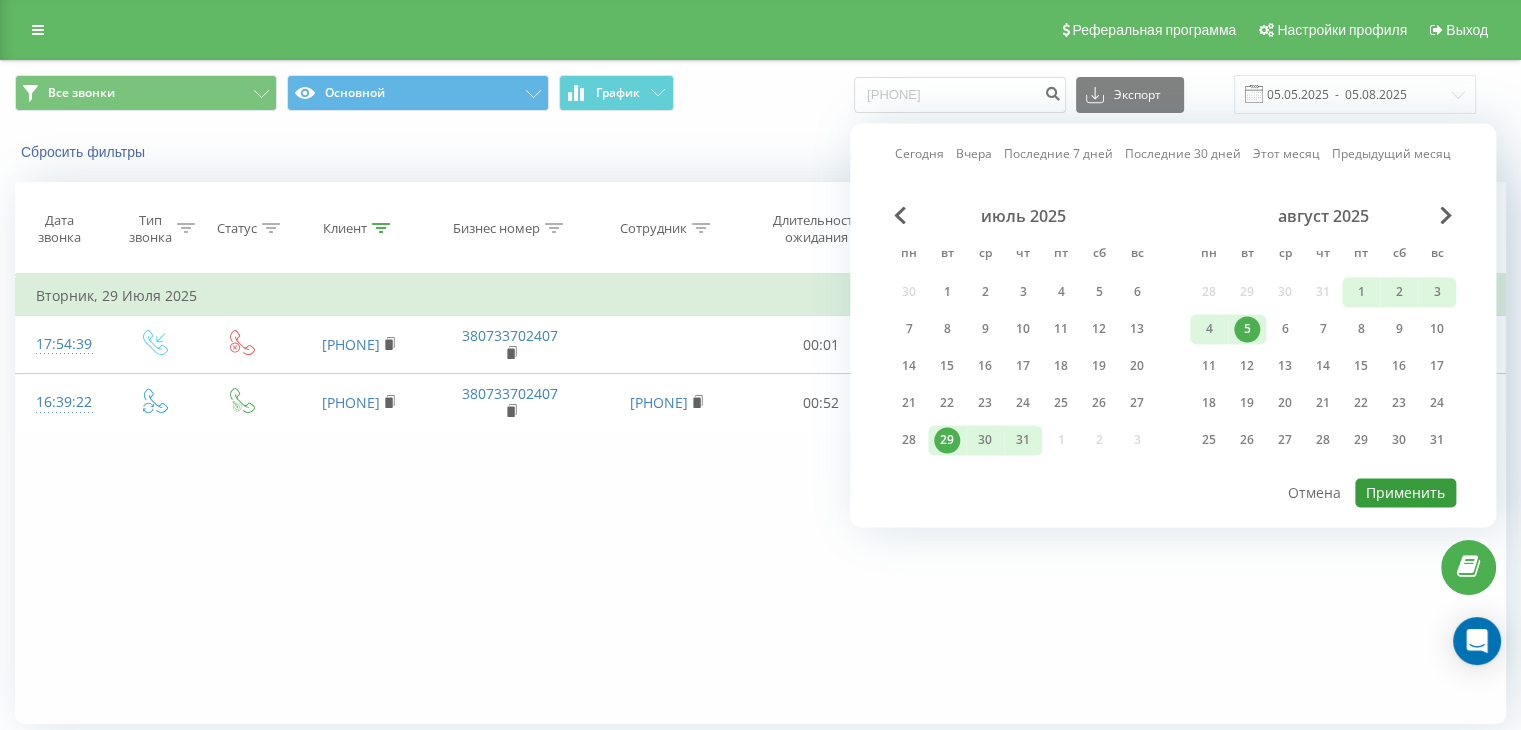 click on "Применить" at bounding box center [1405, 492] 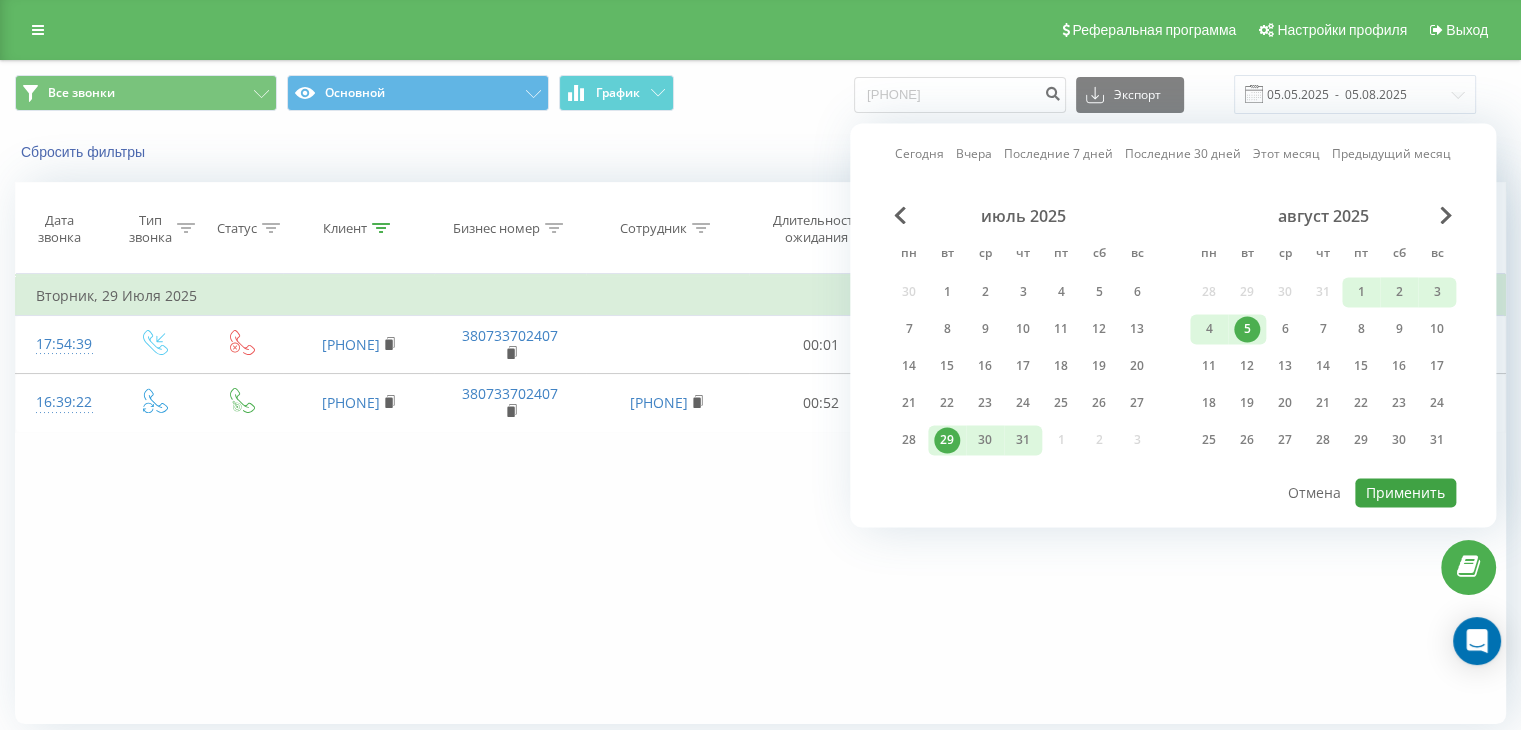 type on "29.07.2025  -  05.08.2025" 